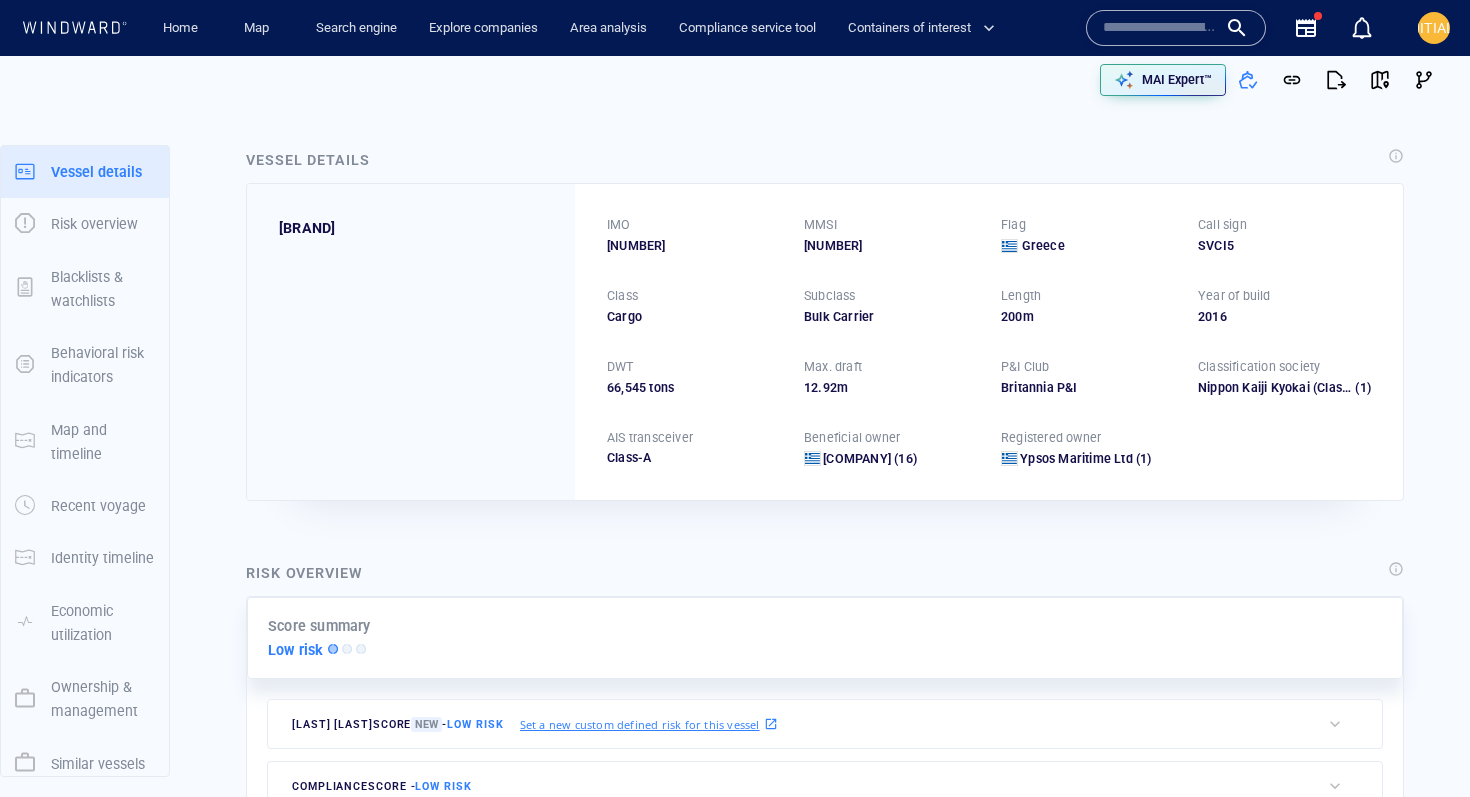 scroll, scrollTop: 0, scrollLeft: 0, axis: both 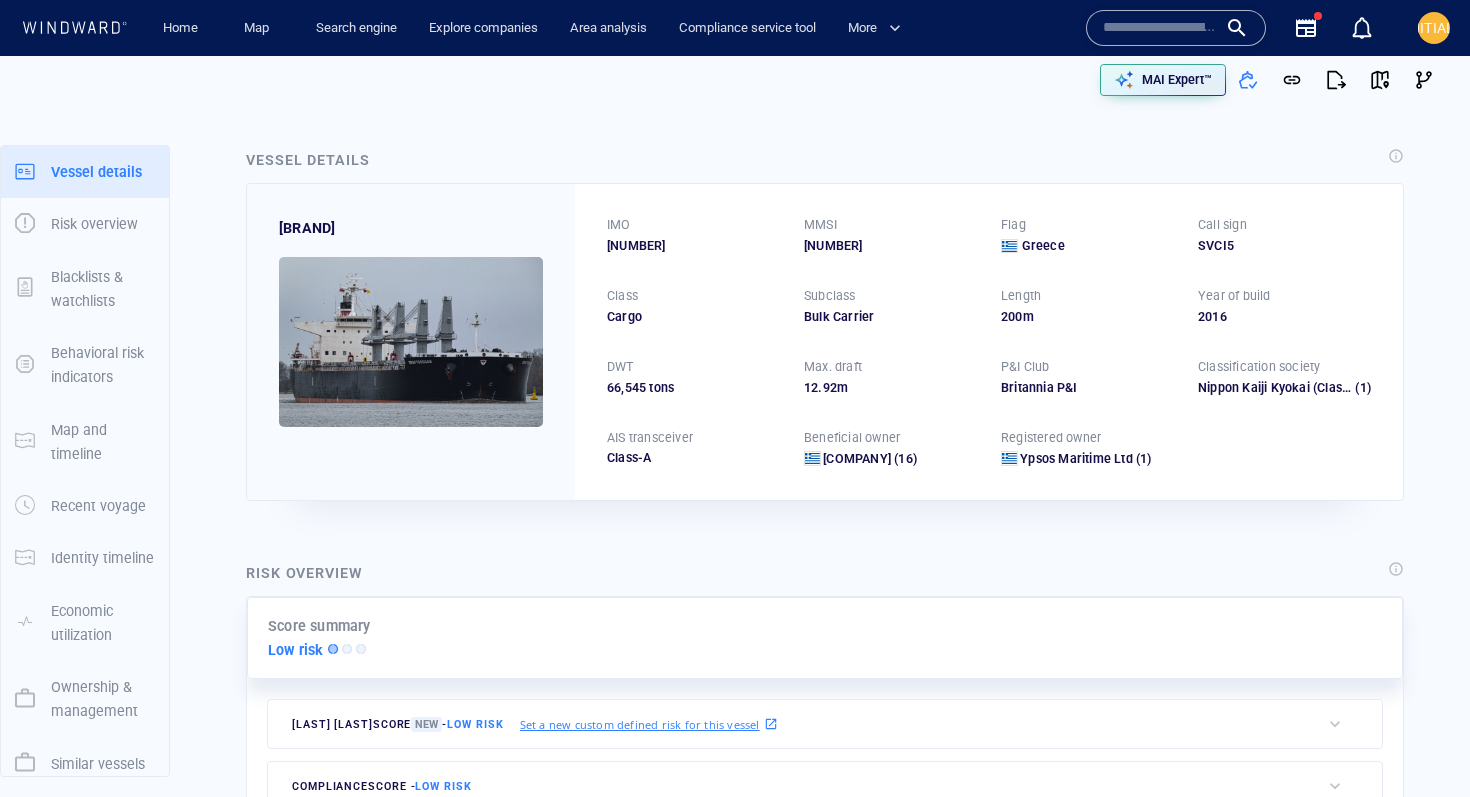 click on "[NUMBER]" at bounding box center [636, 246] 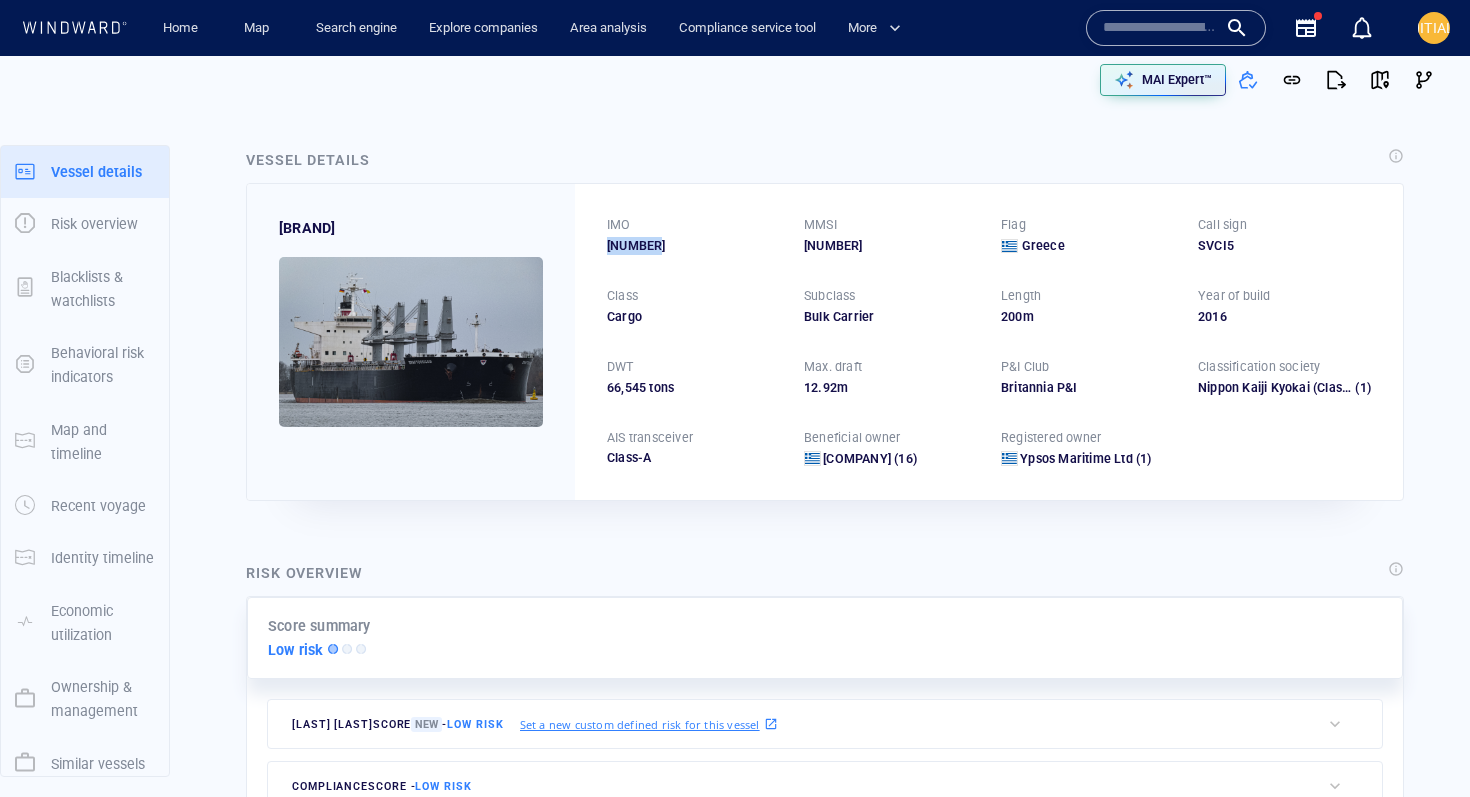click on "[NUMBER]" at bounding box center (636, 246) 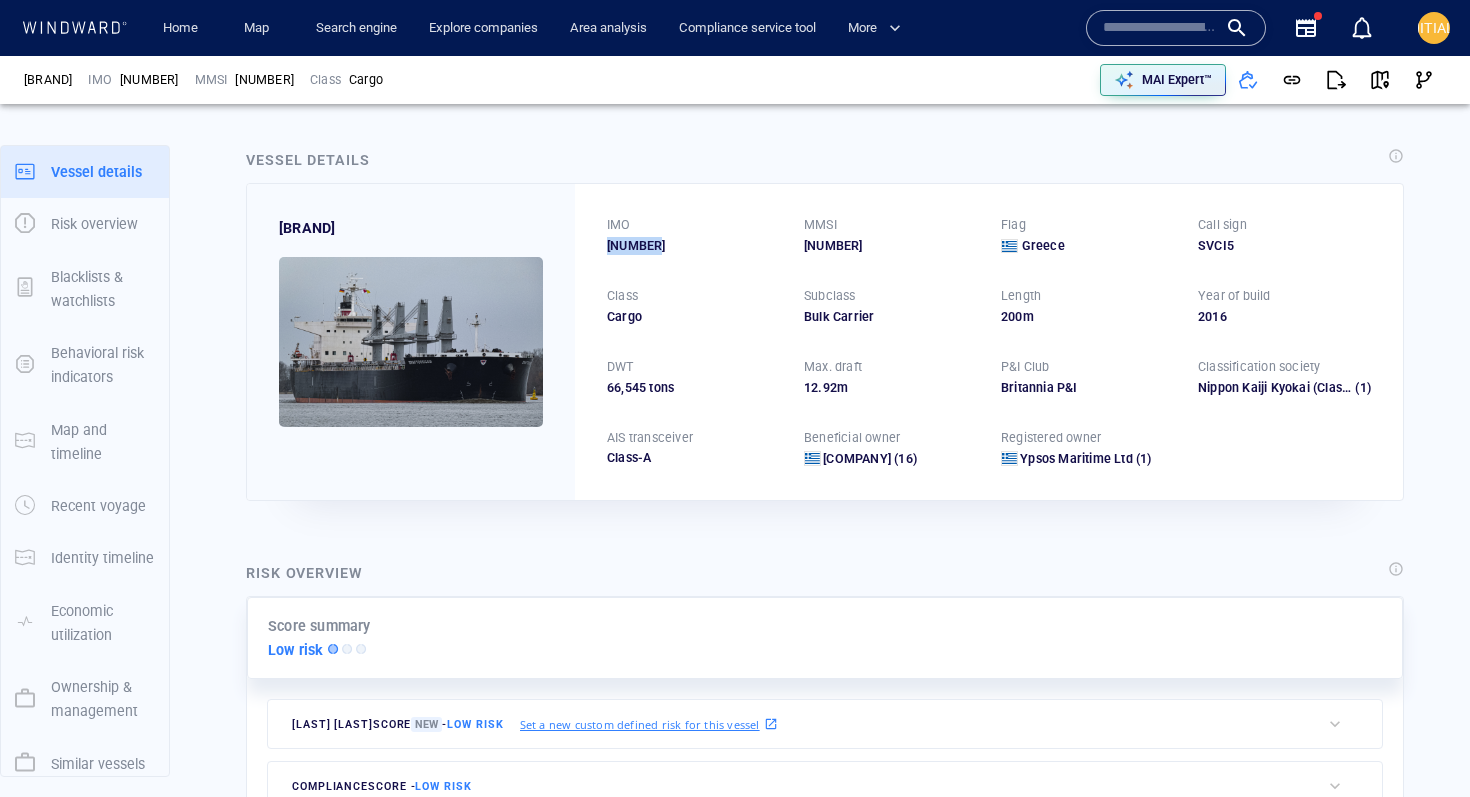scroll, scrollTop: 598, scrollLeft: 0, axis: vertical 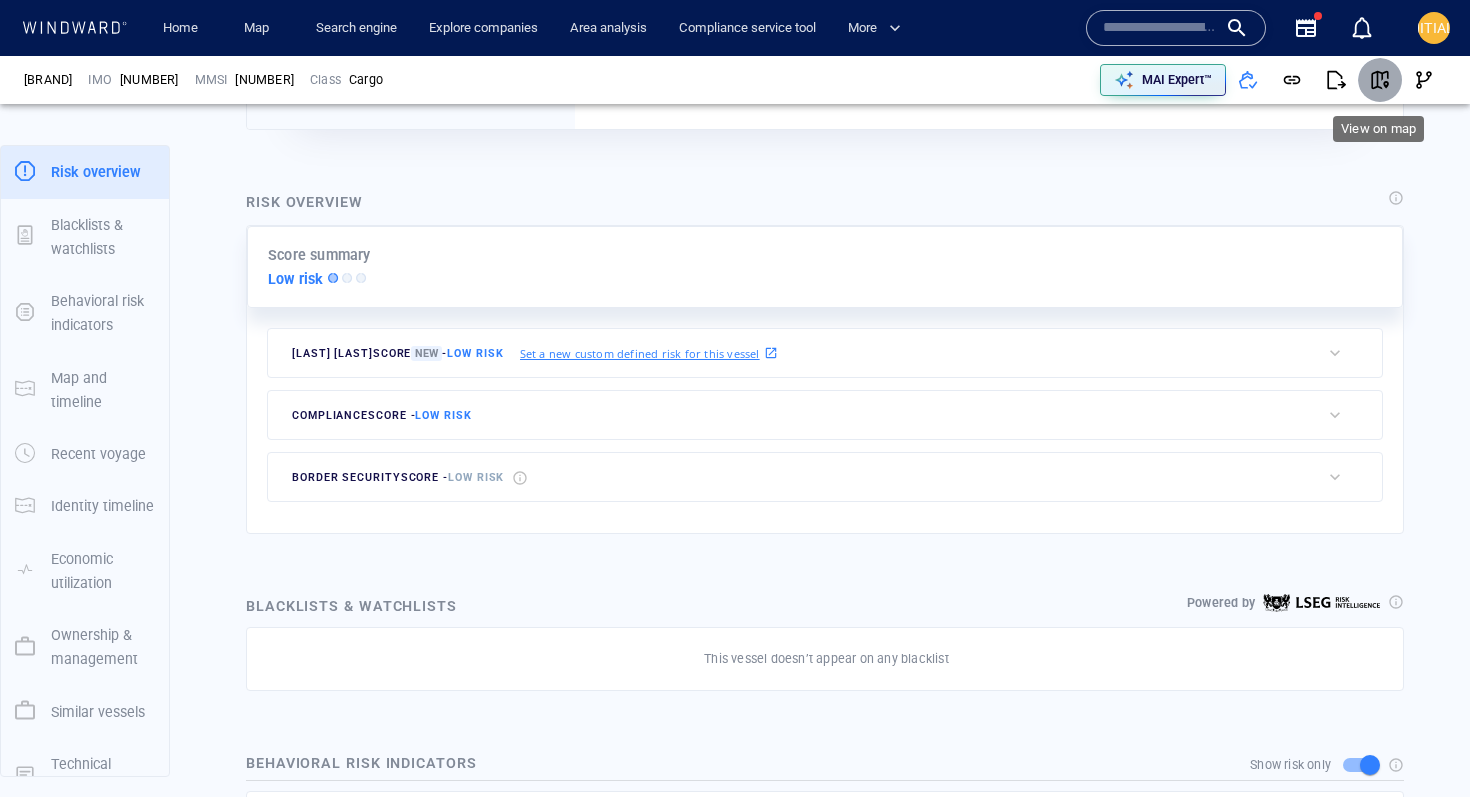 click at bounding box center (1380, 80) 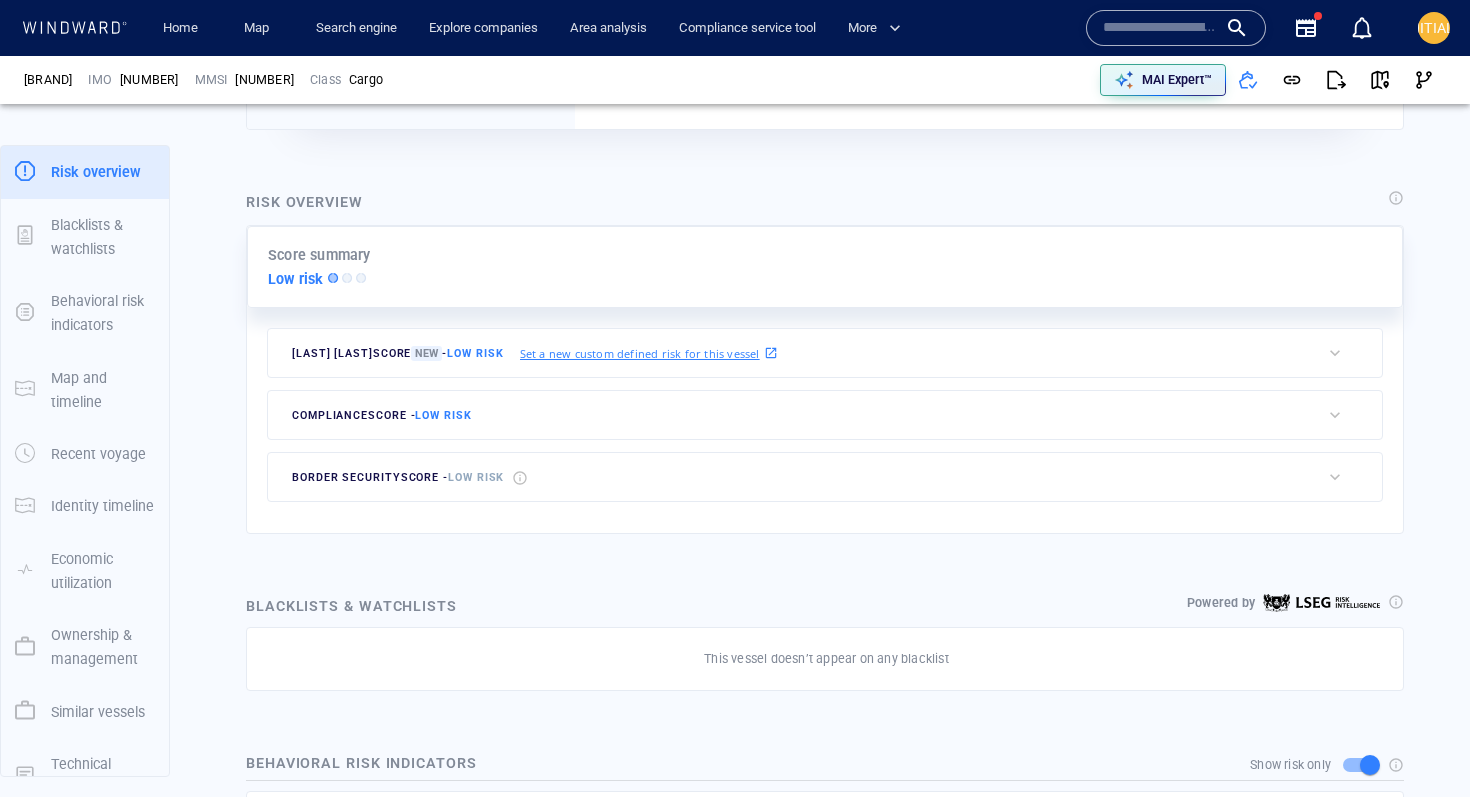 click on "[BRAND]" at bounding box center [48, 80] 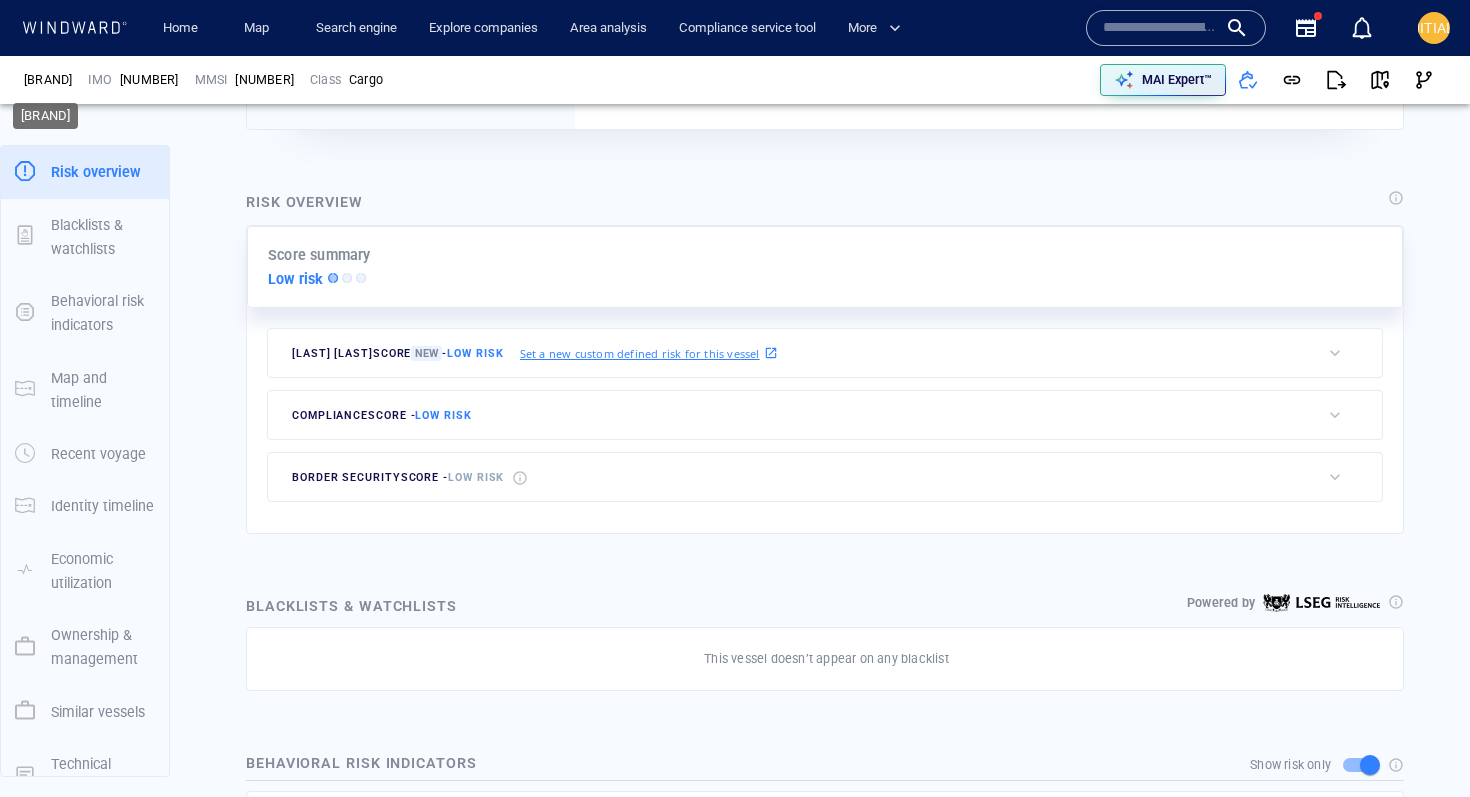 click on "[BRAND]" at bounding box center [48, 80] 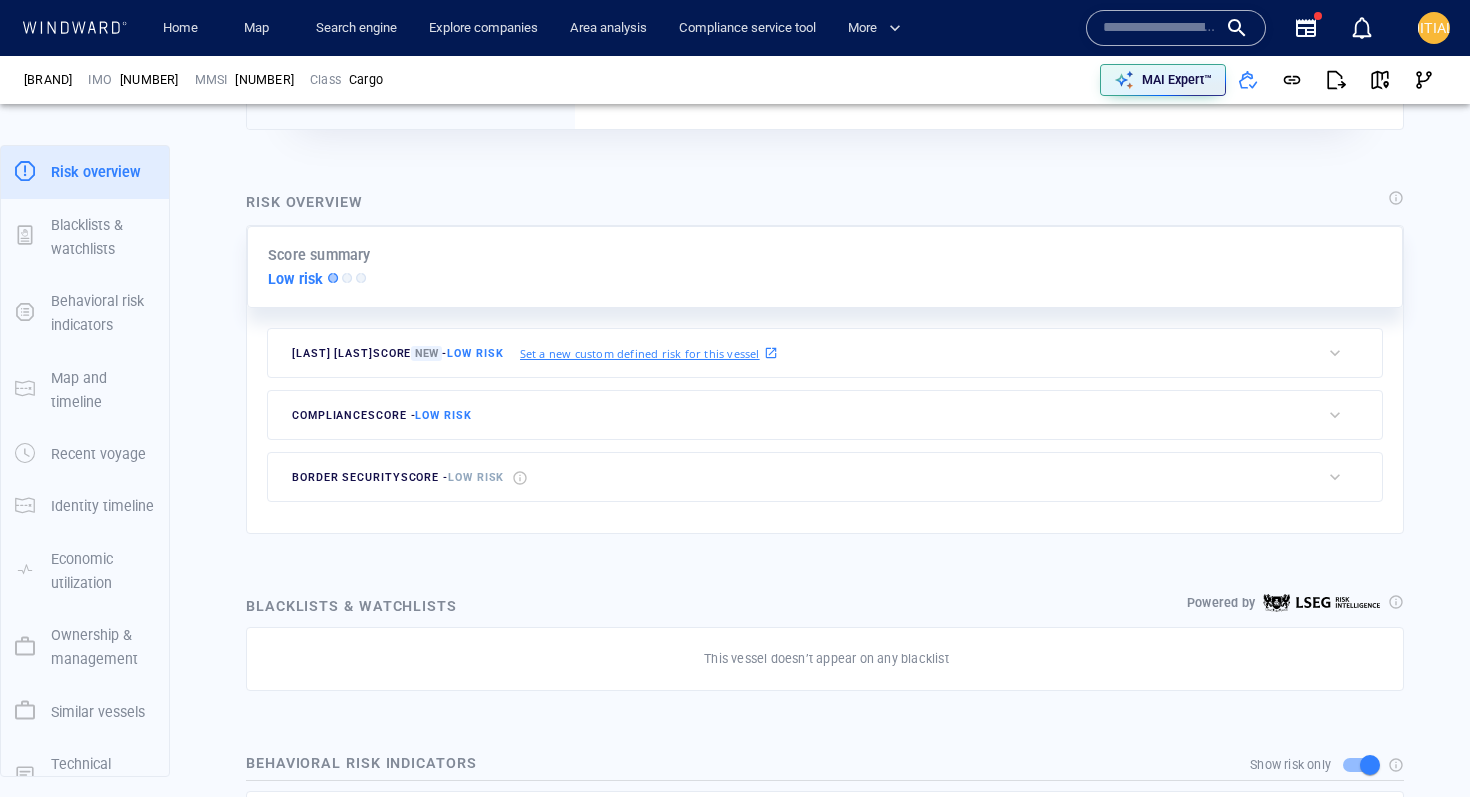click on "[NUMBER]" at bounding box center (149, 80) 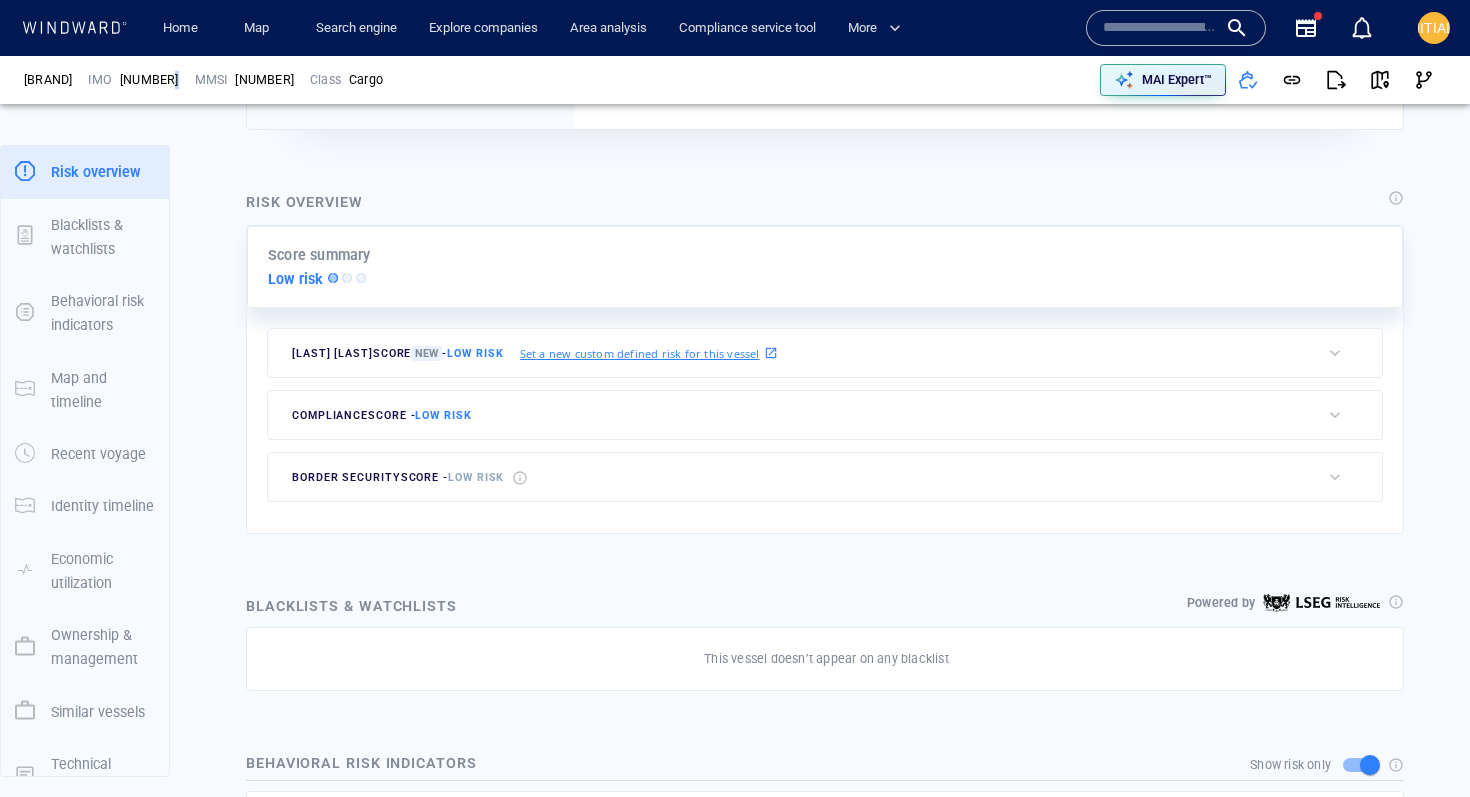 click on "[NUMBER]" at bounding box center (149, 80) 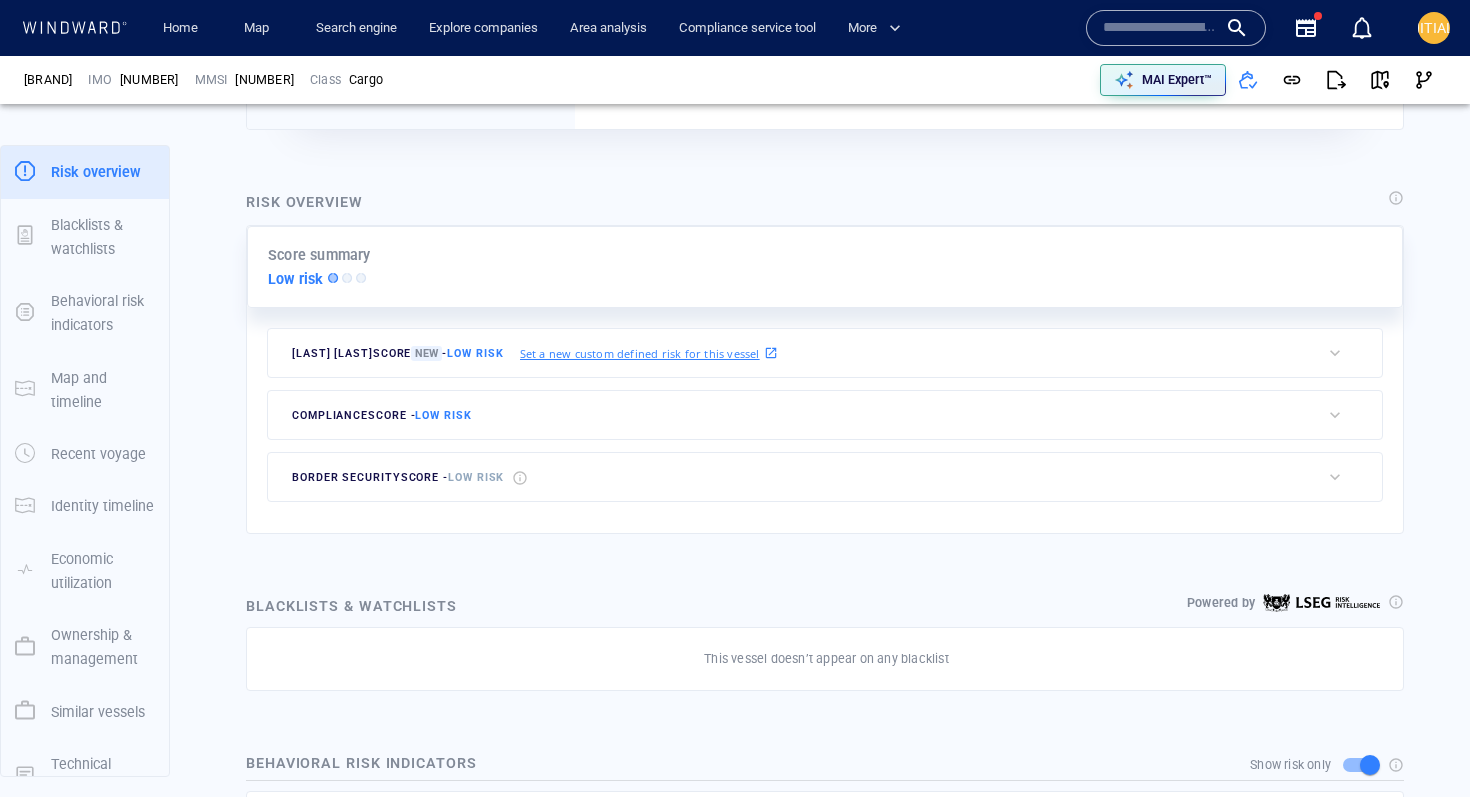 click on "[NUMBER]" at bounding box center [149, 80] 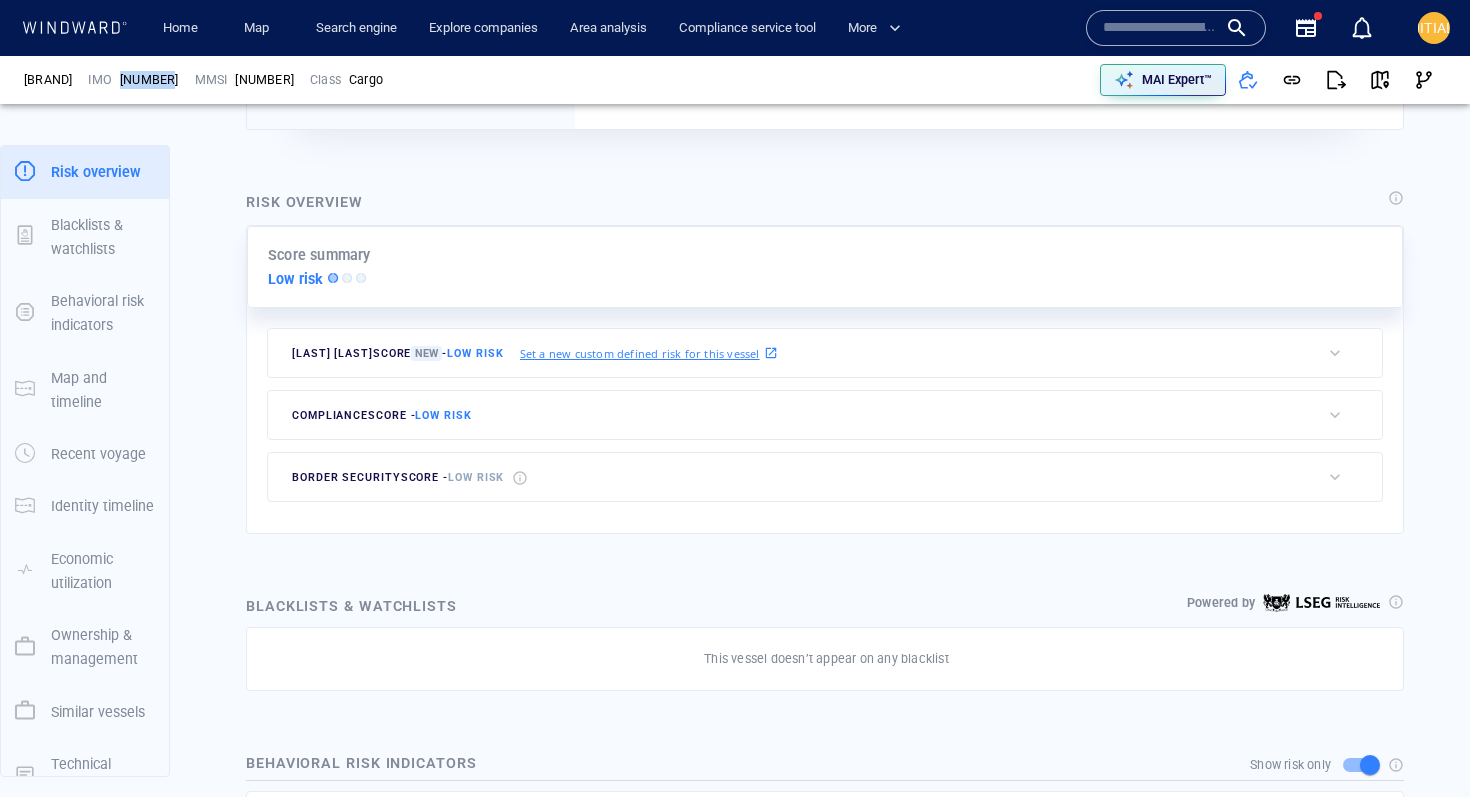 click on "[NUMBER]" at bounding box center [149, 80] 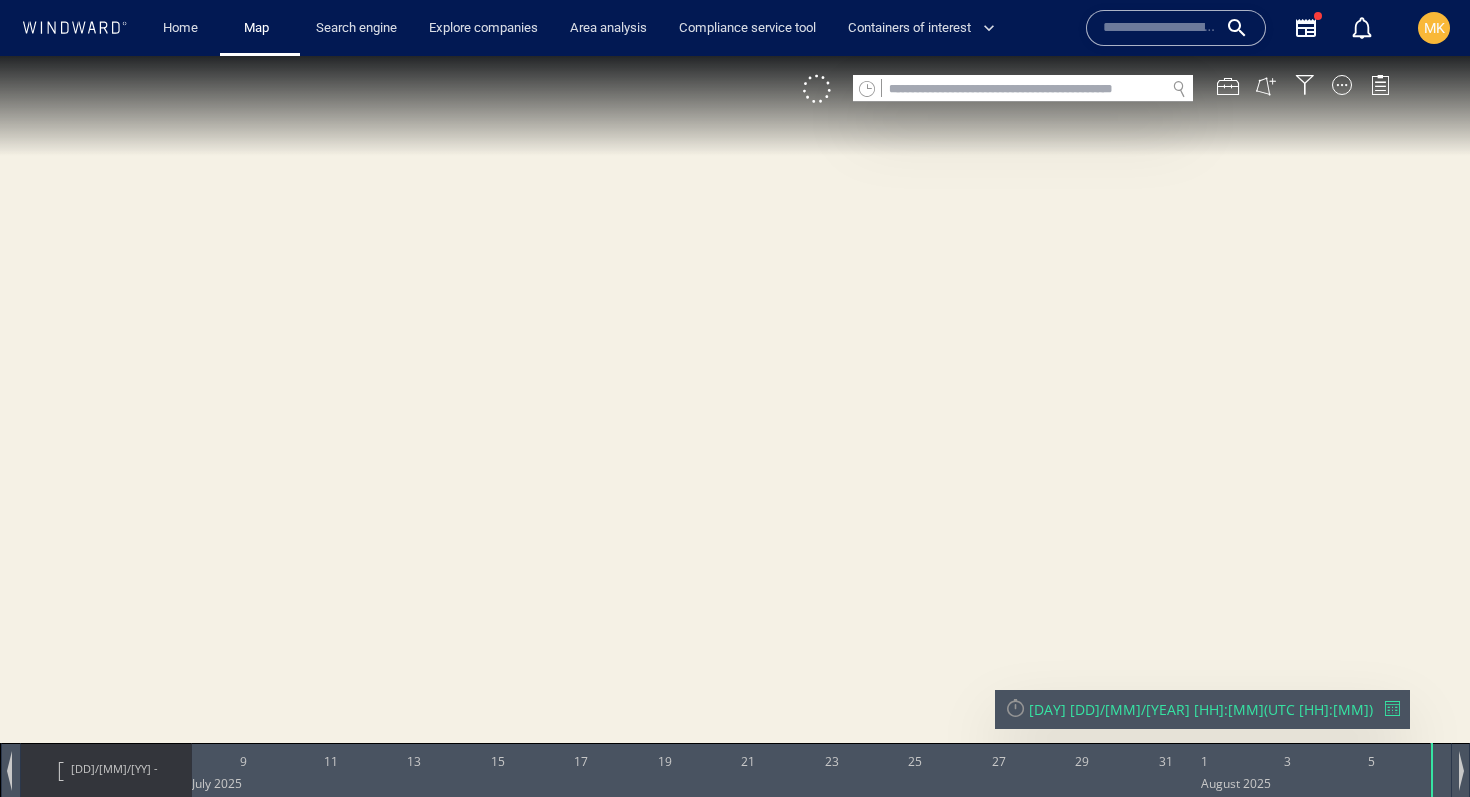 scroll, scrollTop: 0, scrollLeft: 0, axis: both 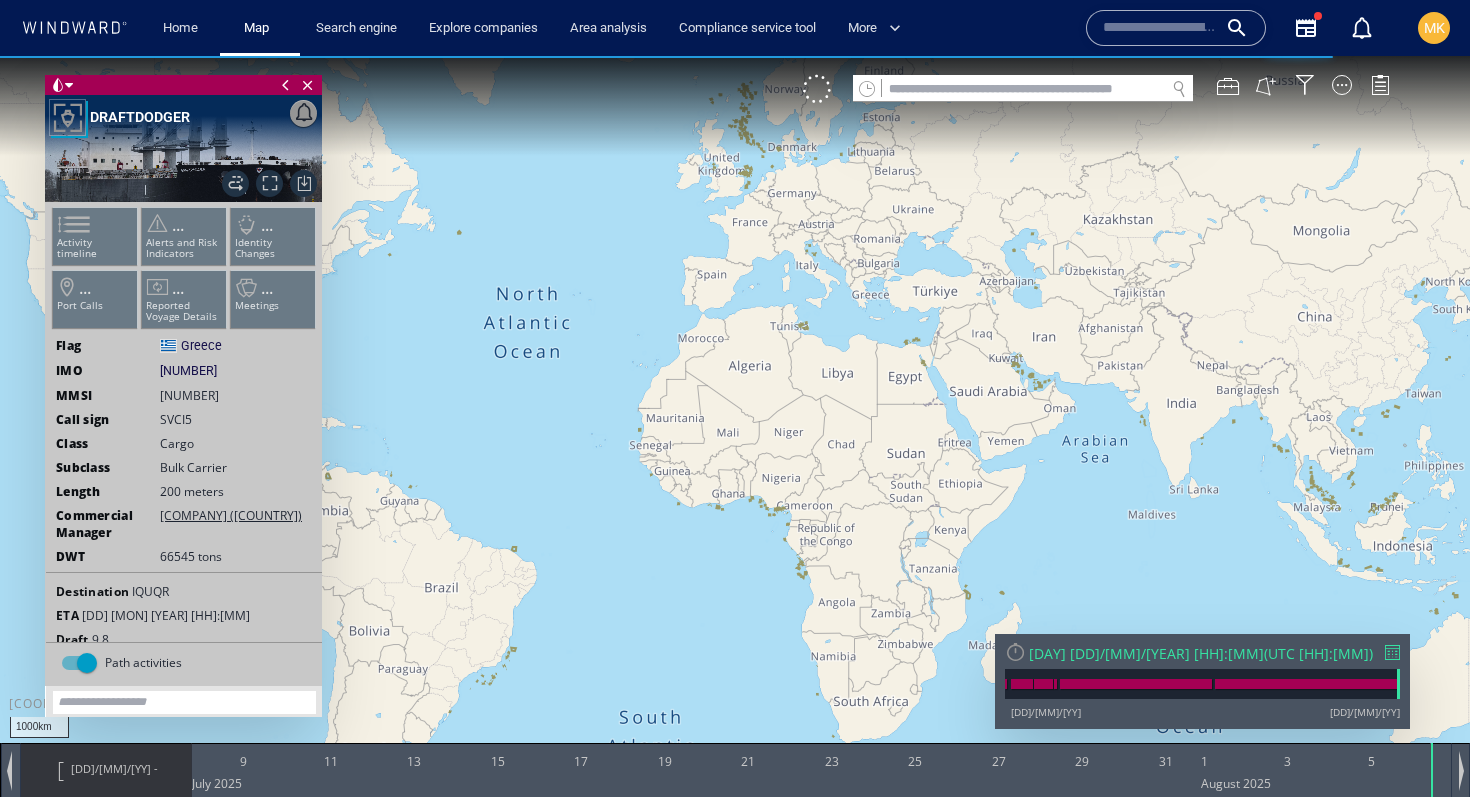click at bounding box center [1392, 652] 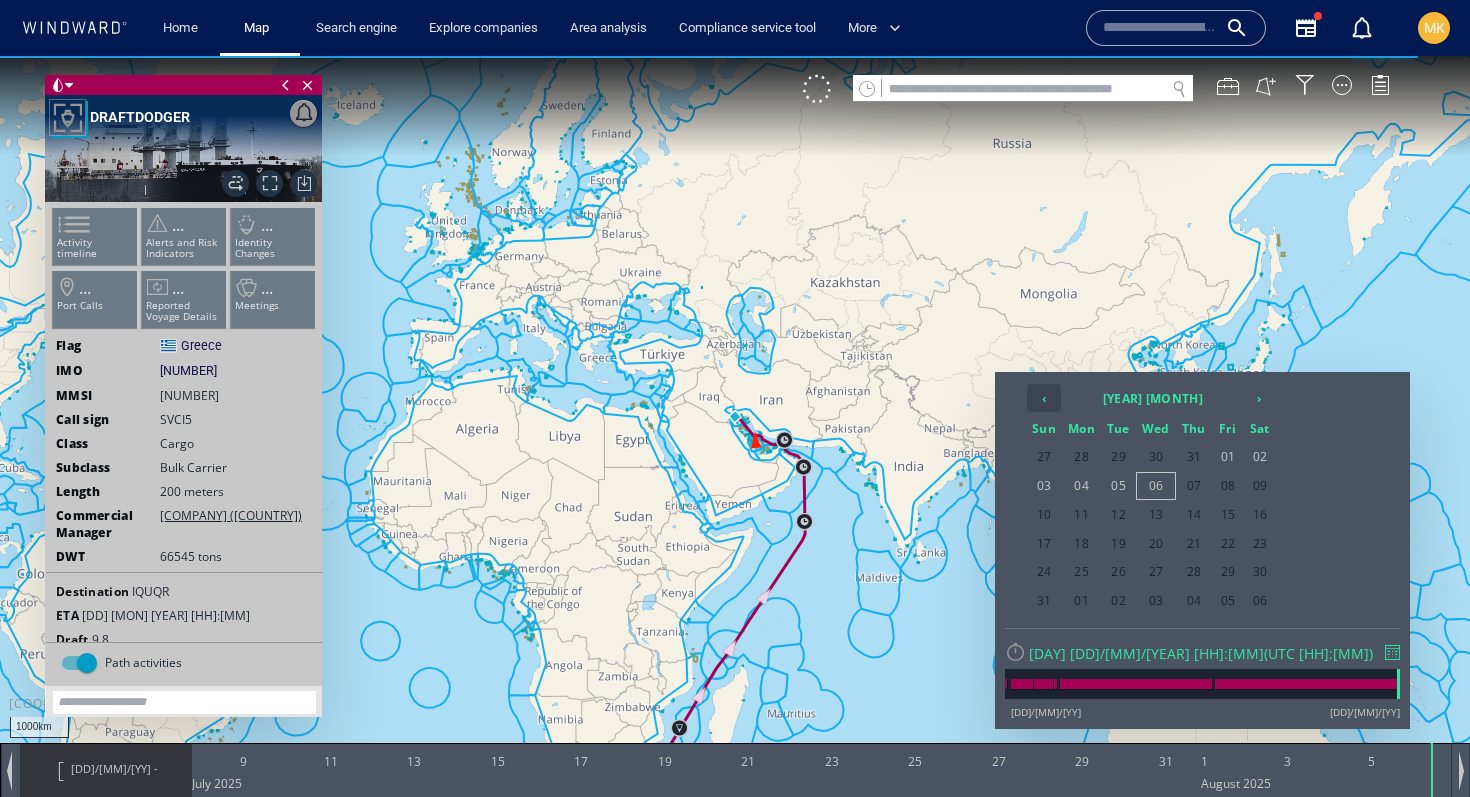 click on "‹" at bounding box center (1044, 398) 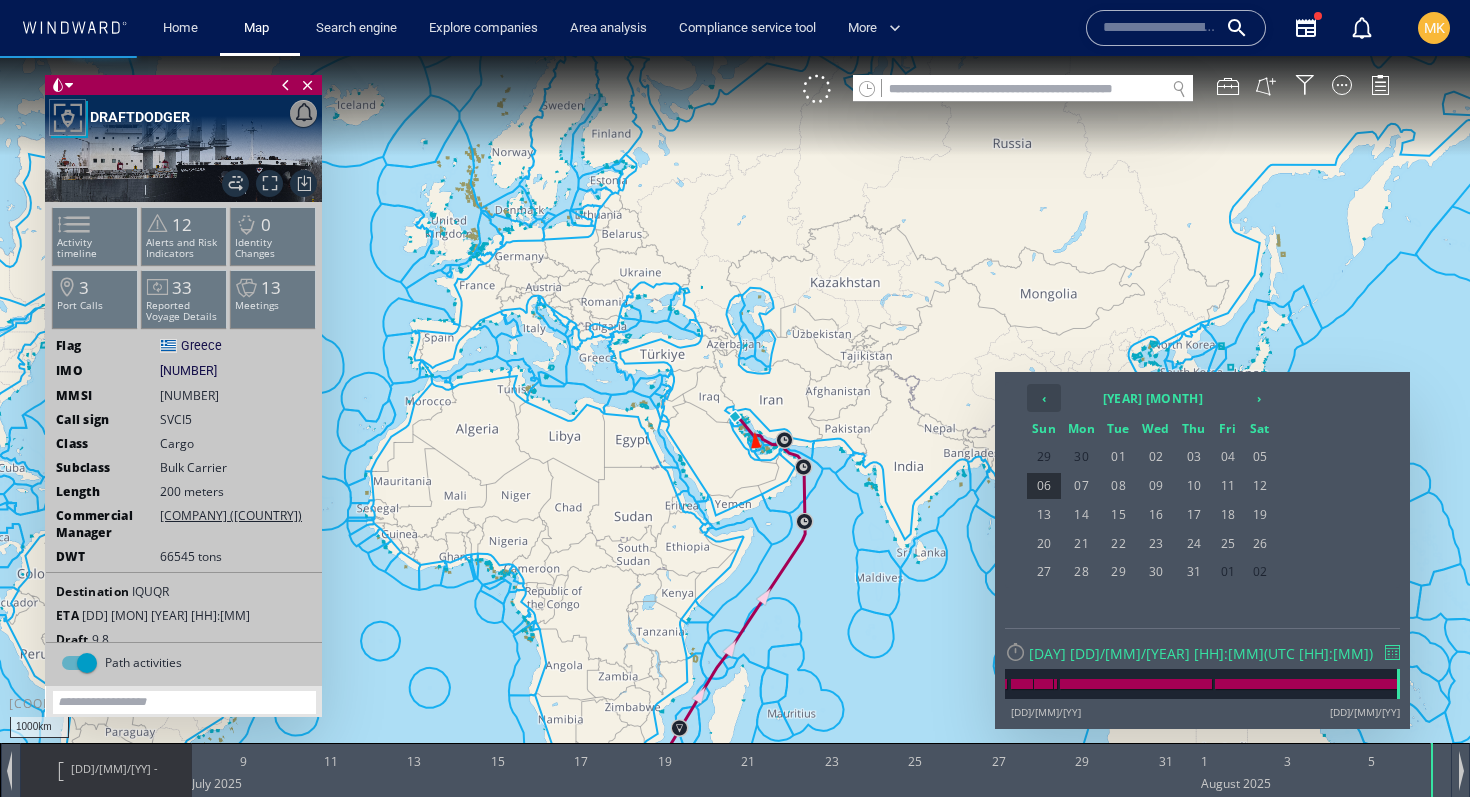 click on "‹" at bounding box center (1044, 398) 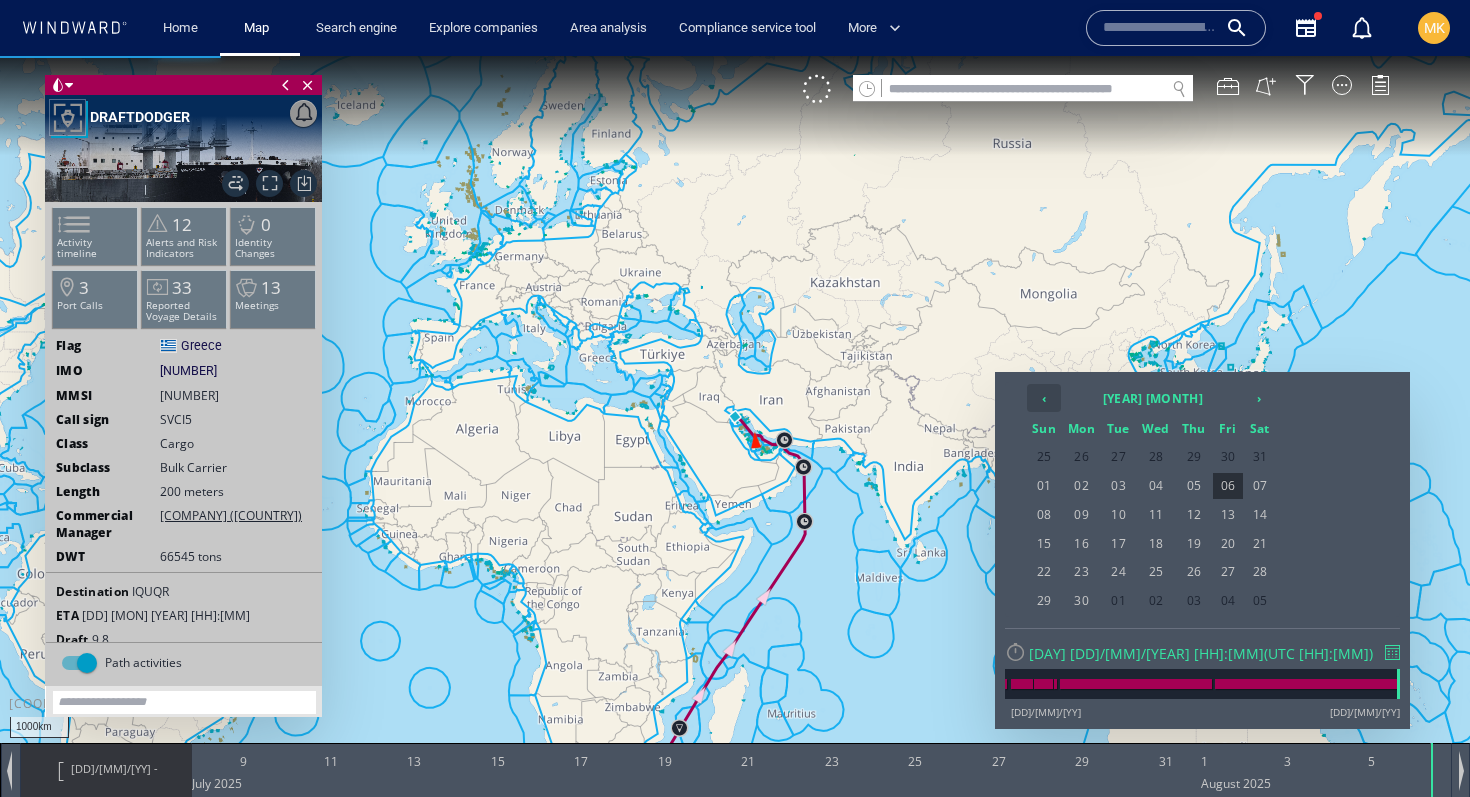 click on "‹" at bounding box center (1044, 398) 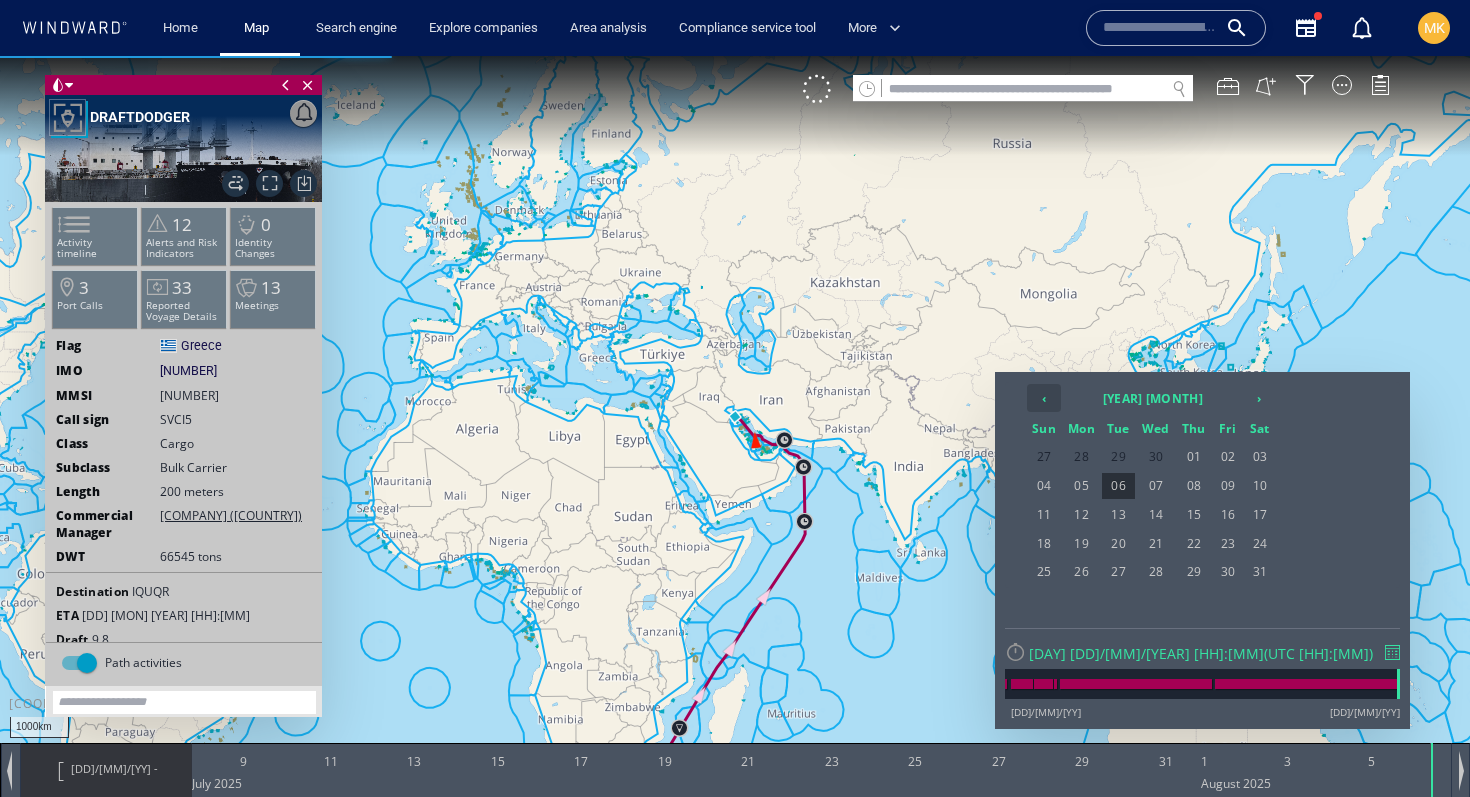 click on "‹" at bounding box center (1044, 398) 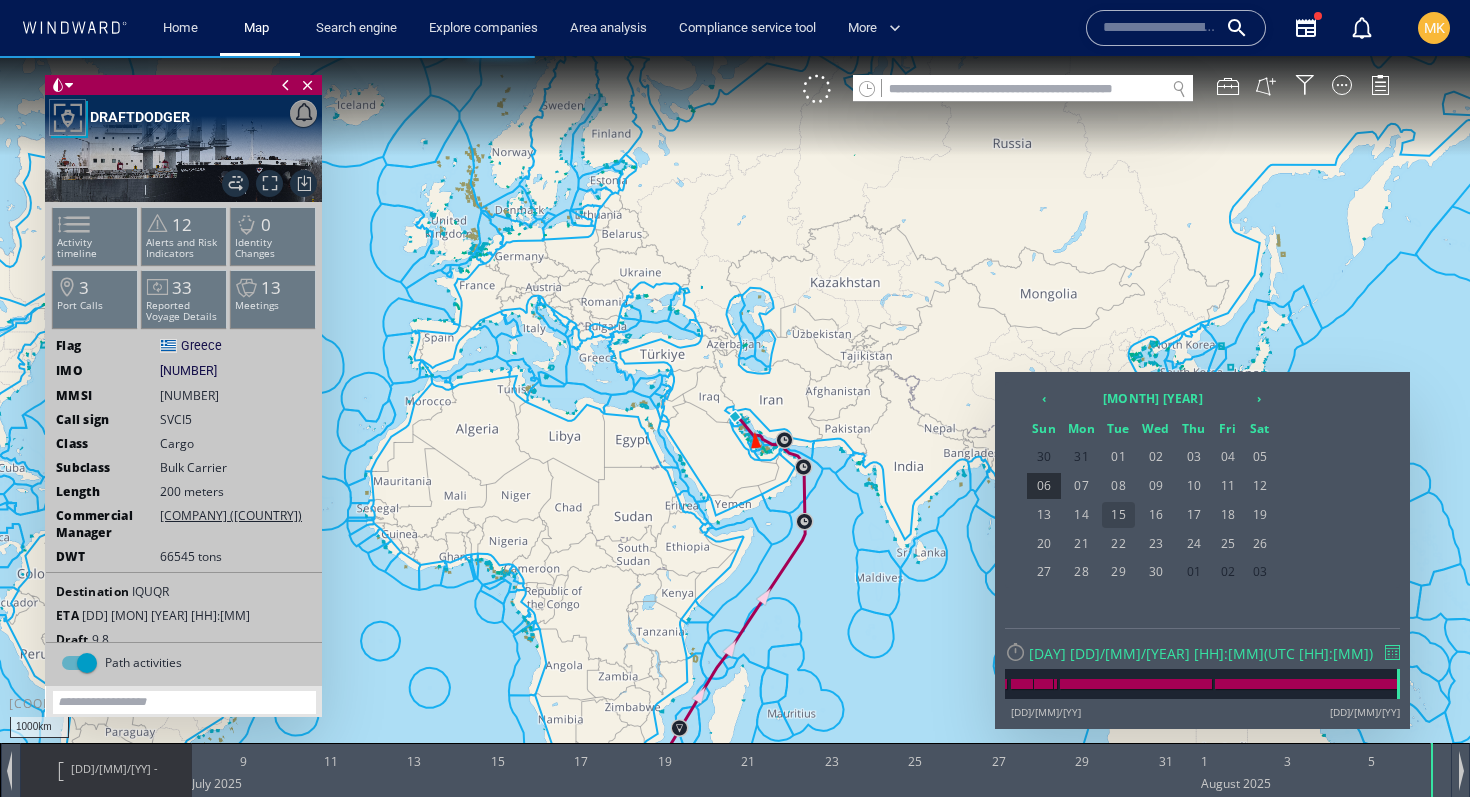 click on "15" at bounding box center (1118, 515) 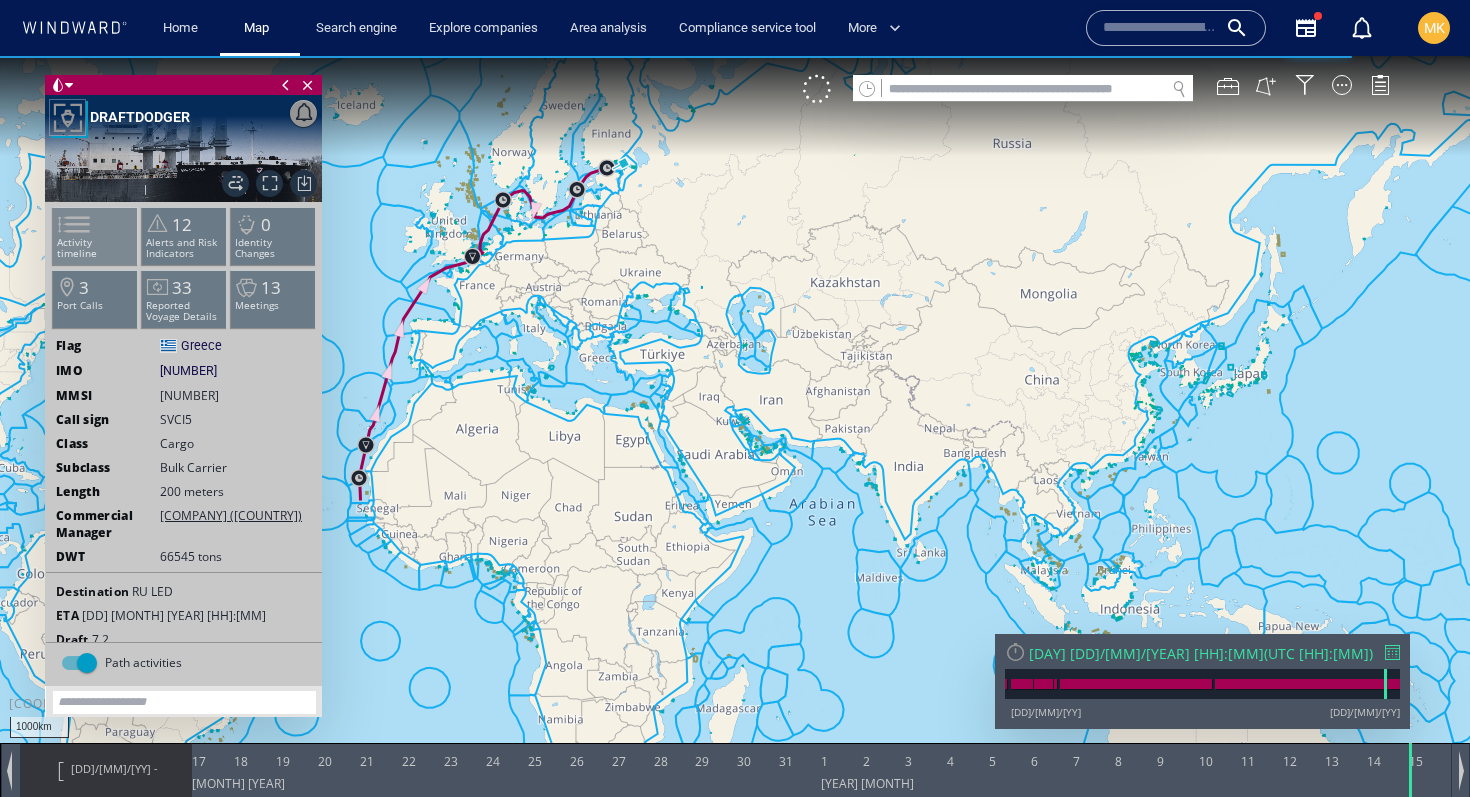 click at bounding box center (62, 224) 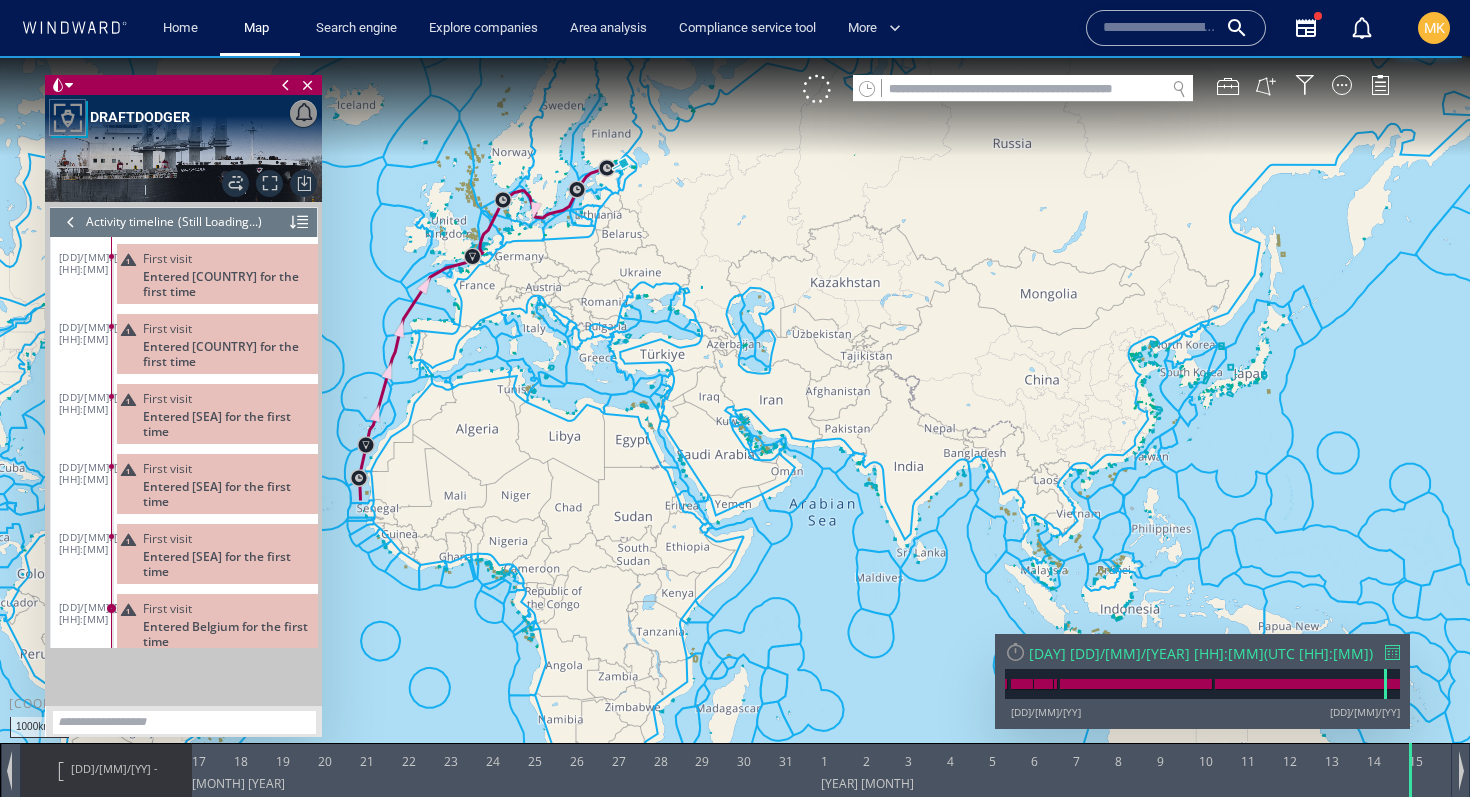 scroll, scrollTop: 265734, scrollLeft: 0, axis: vertical 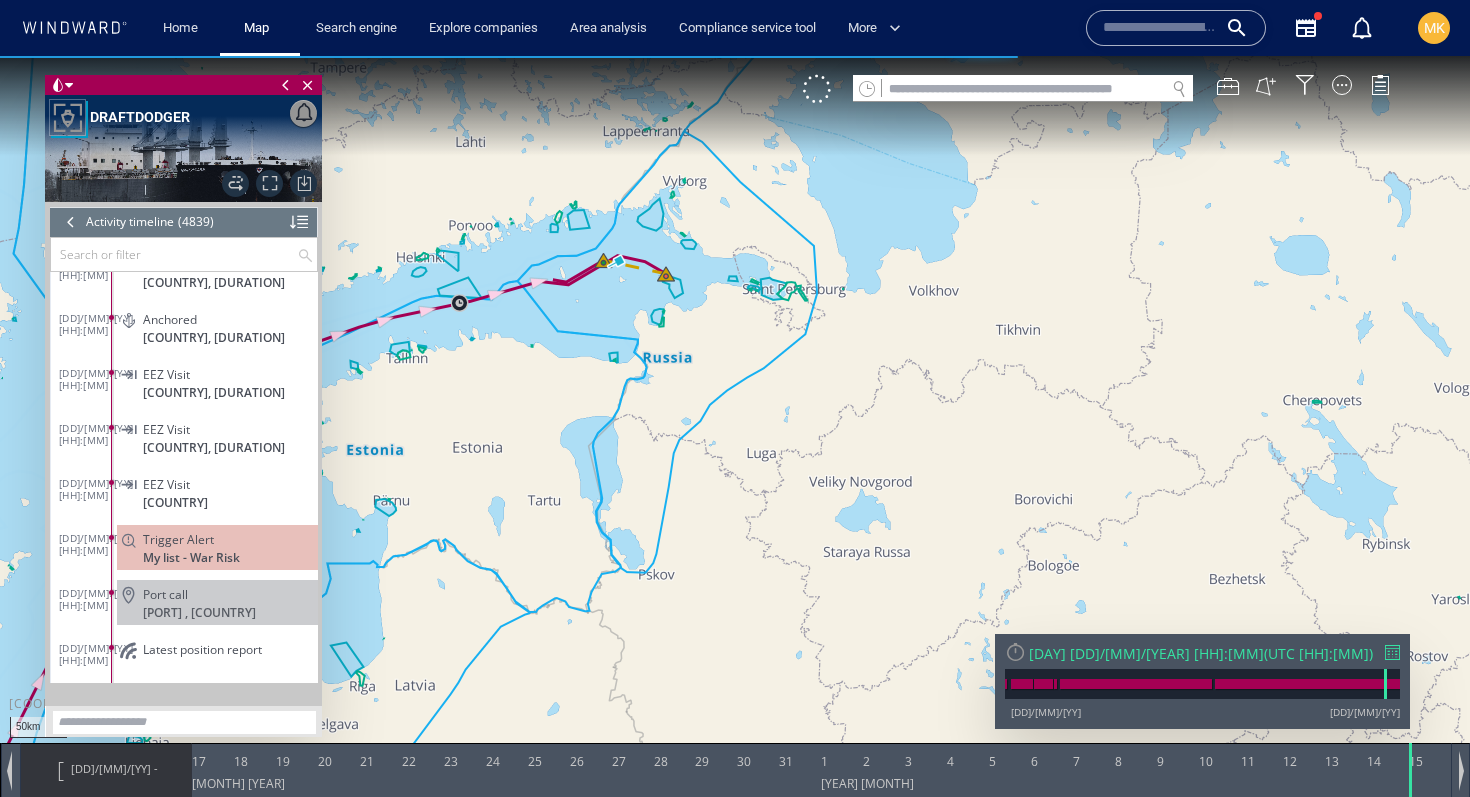 drag, startPoint x: 651, startPoint y: 143, endPoint x: 601, endPoint y: 476, distance: 336.73282 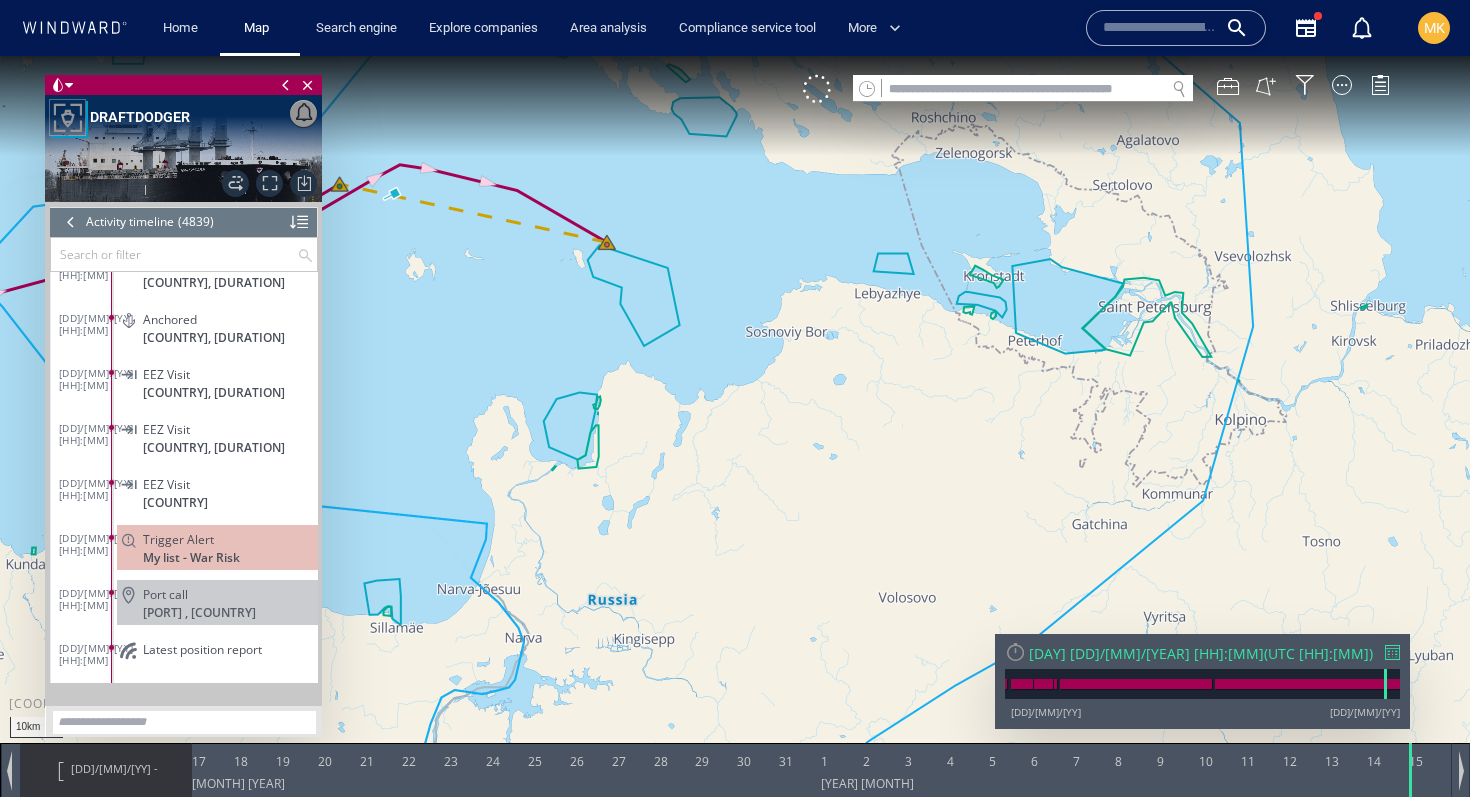 drag, startPoint x: 684, startPoint y: 286, endPoint x: 879, endPoint y: 286, distance: 195 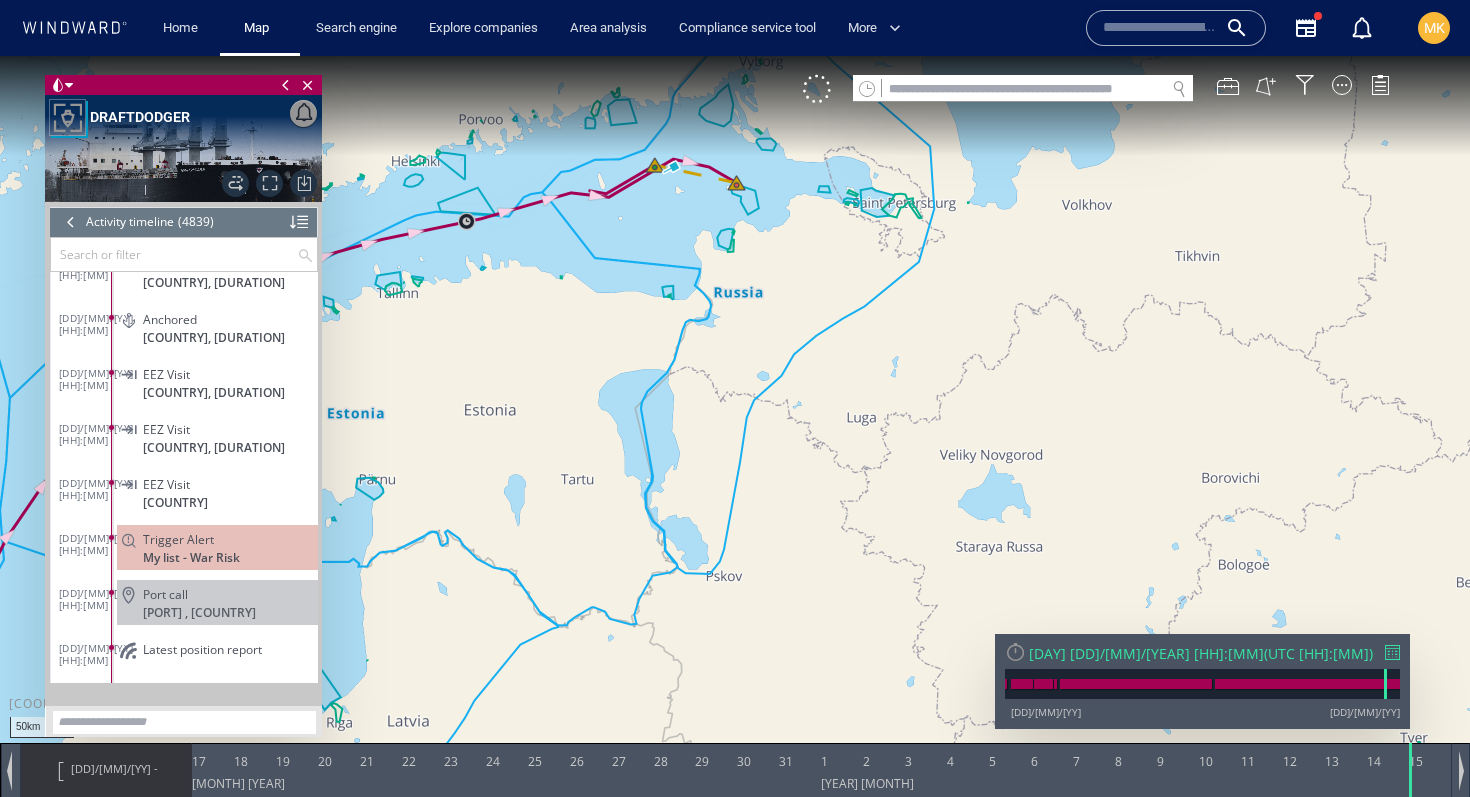 drag, startPoint x: 445, startPoint y: 396, endPoint x: 1028, endPoint y: 379, distance: 583.2478 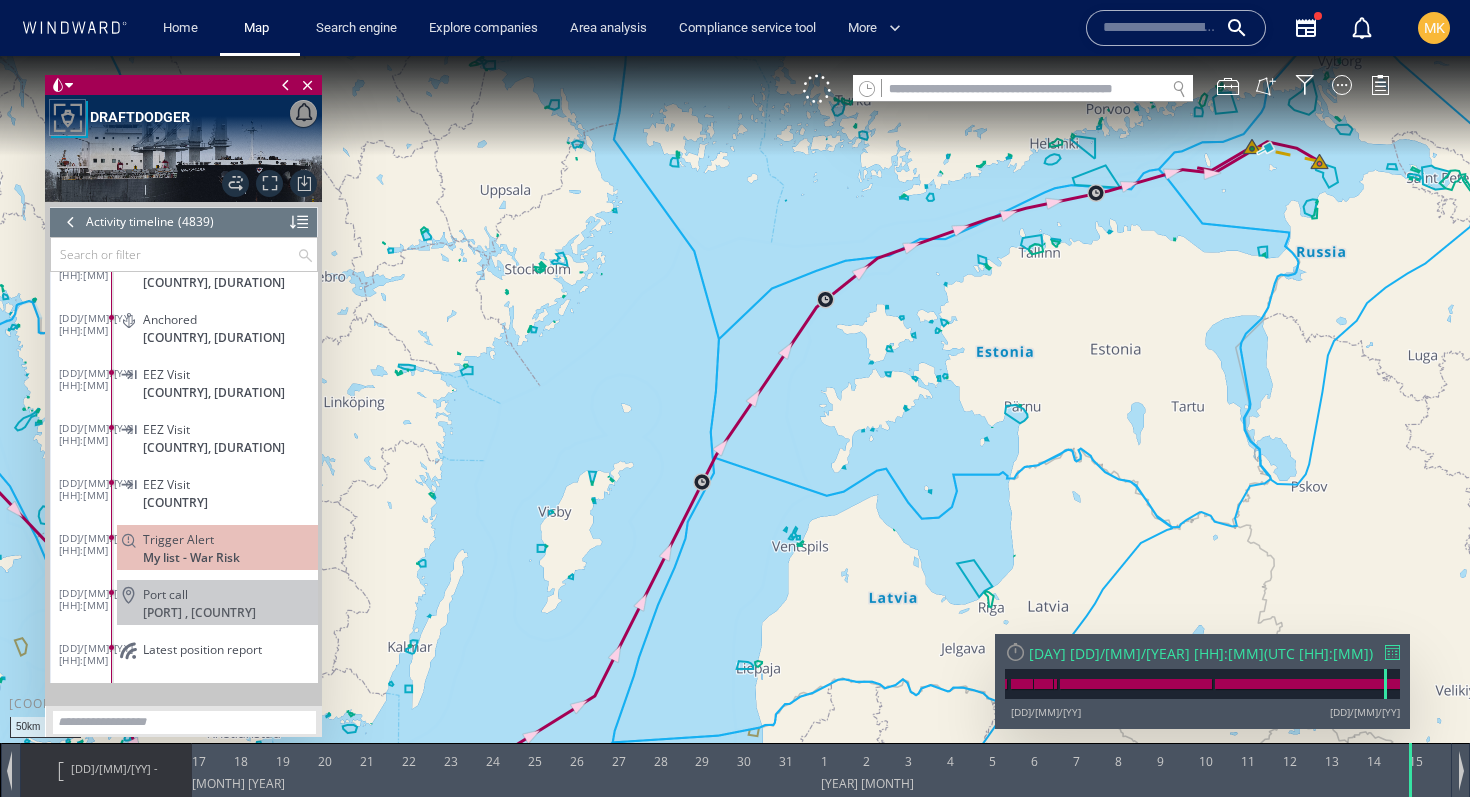 drag, startPoint x: 1409, startPoint y: 295, endPoint x: 872, endPoint y: 755, distance: 707.08484 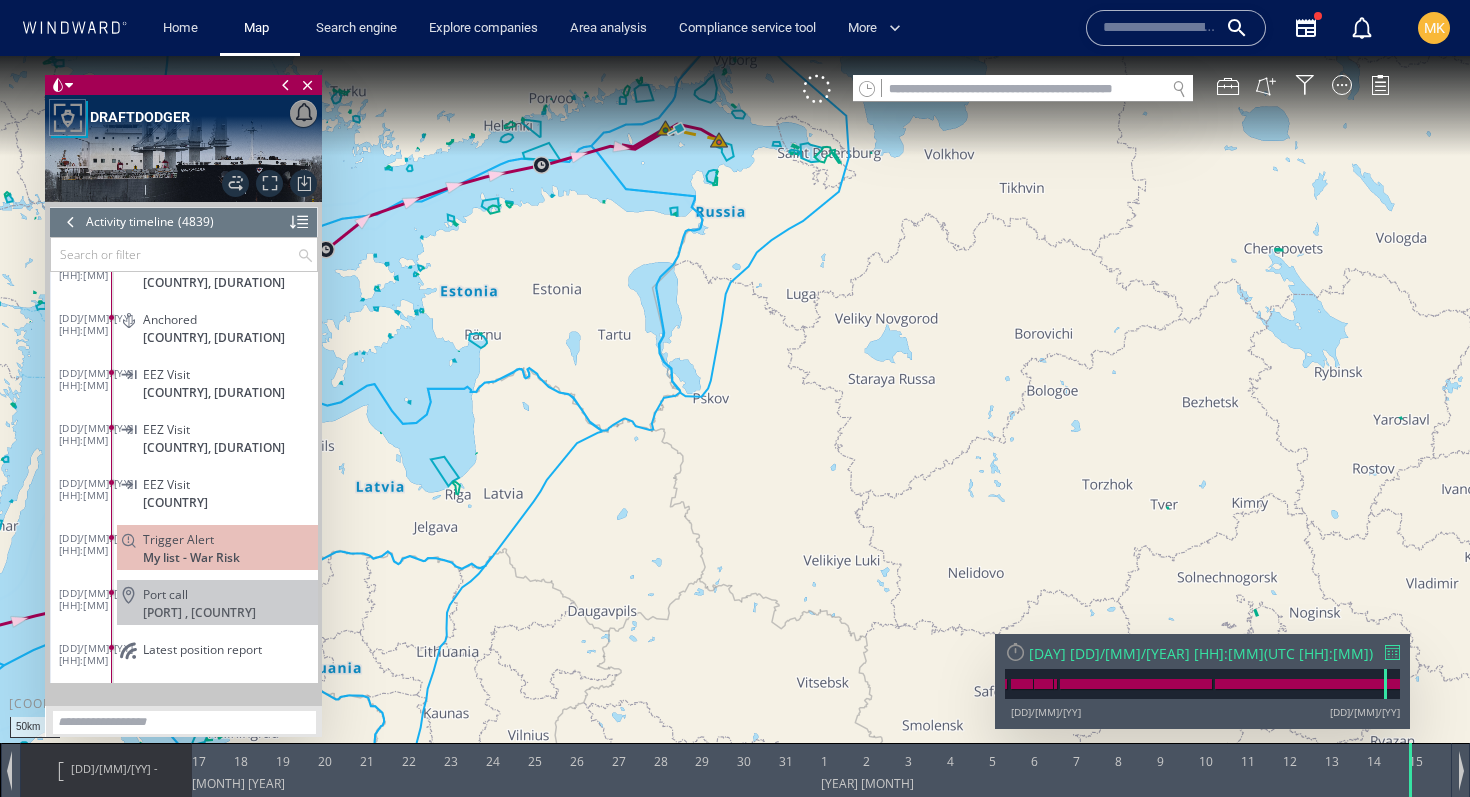 drag, startPoint x: 851, startPoint y: 614, endPoint x: 911, endPoint y: 82, distance: 535.37274 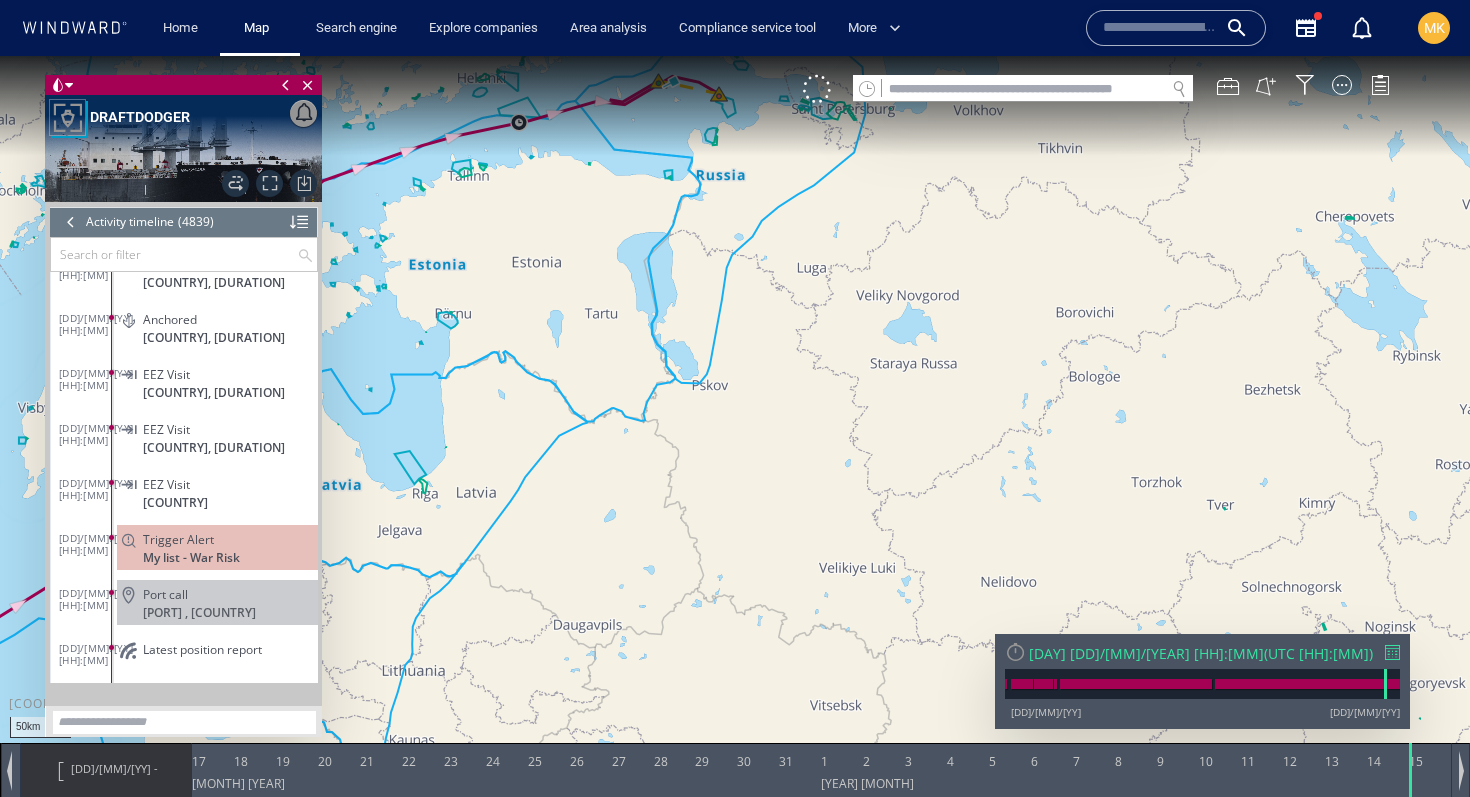 drag, startPoint x: 821, startPoint y: 286, endPoint x: 786, endPoint y: 688, distance: 403.52075 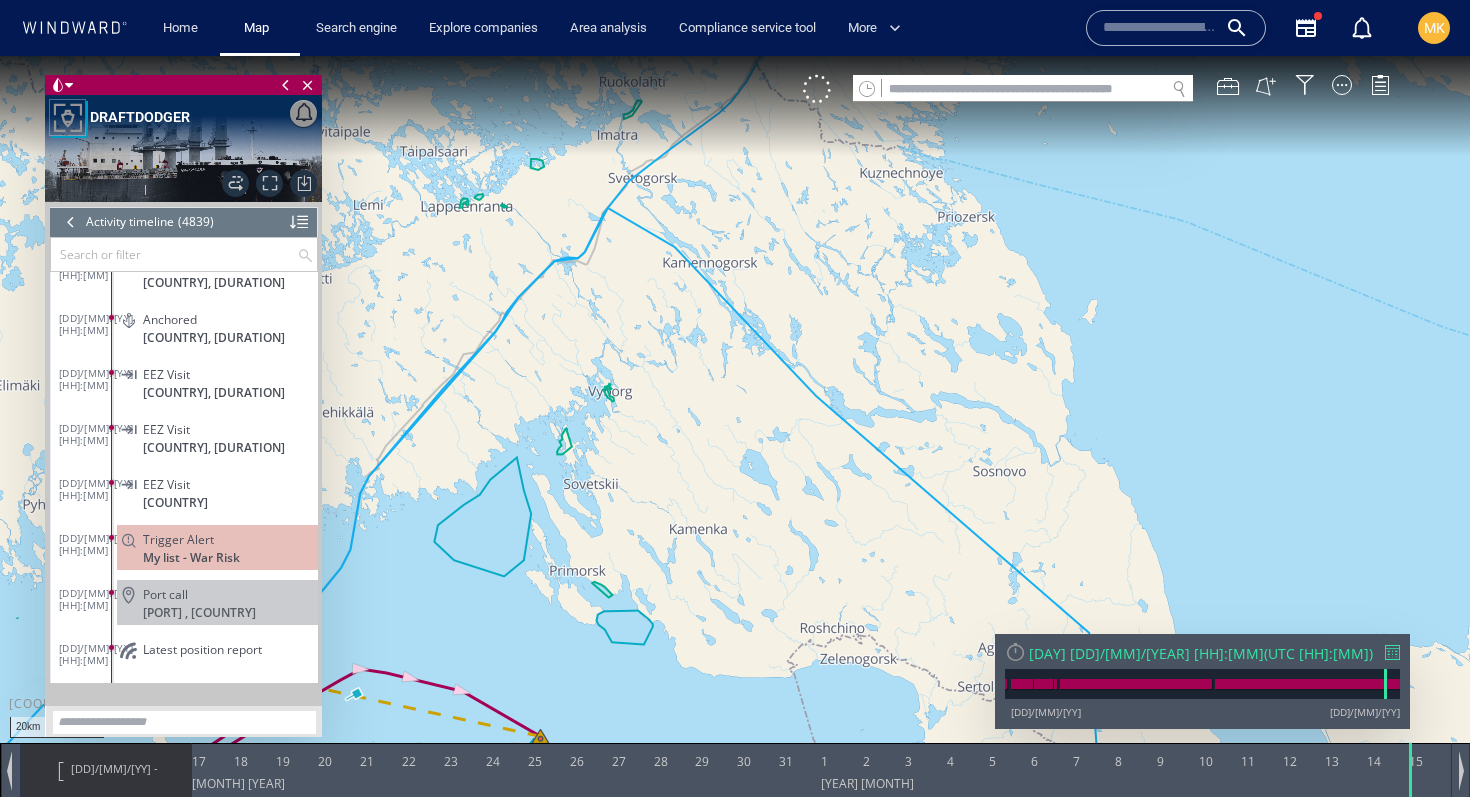 drag, startPoint x: 734, startPoint y: 415, endPoint x: 402, endPoint y: 251, distance: 370.29718 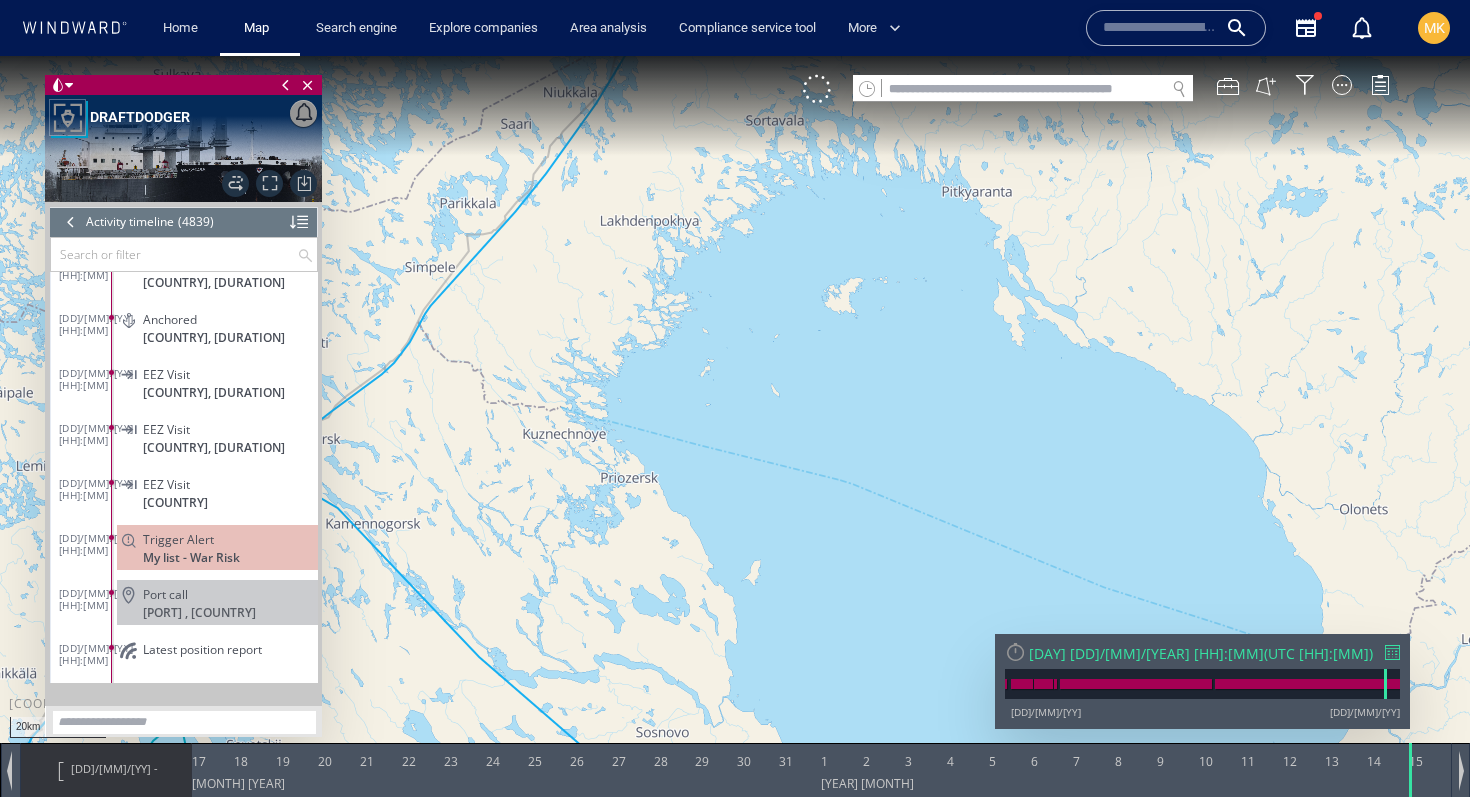 drag, startPoint x: 402, startPoint y: 251, endPoint x: 659, endPoint y: 663, distance: 485.5852 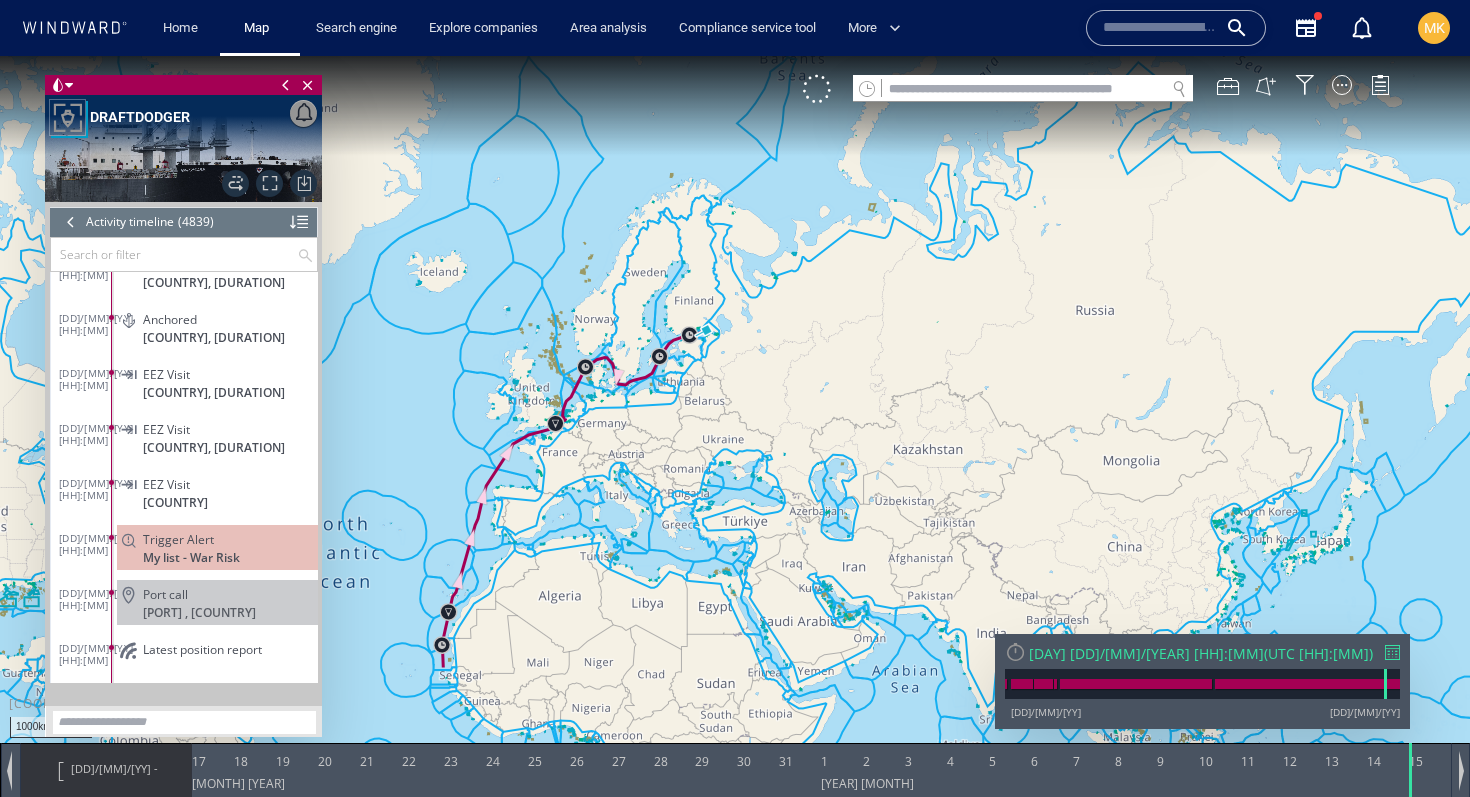 drag, startPoint x: 808, startPoint y: 616, endPoint x: 869, endPoint y: 299, distance: 322.81573 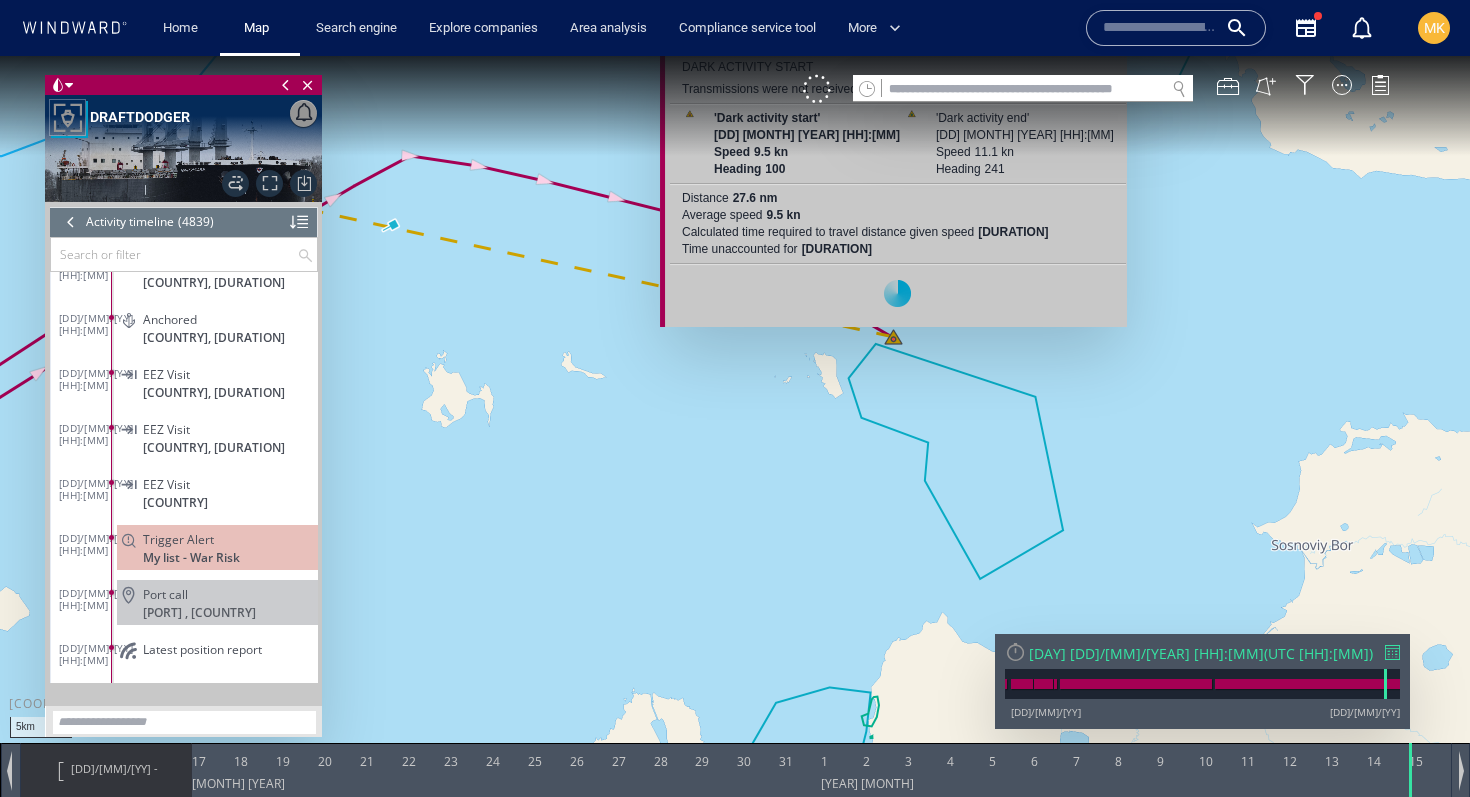click at bounding box center (735, 416) 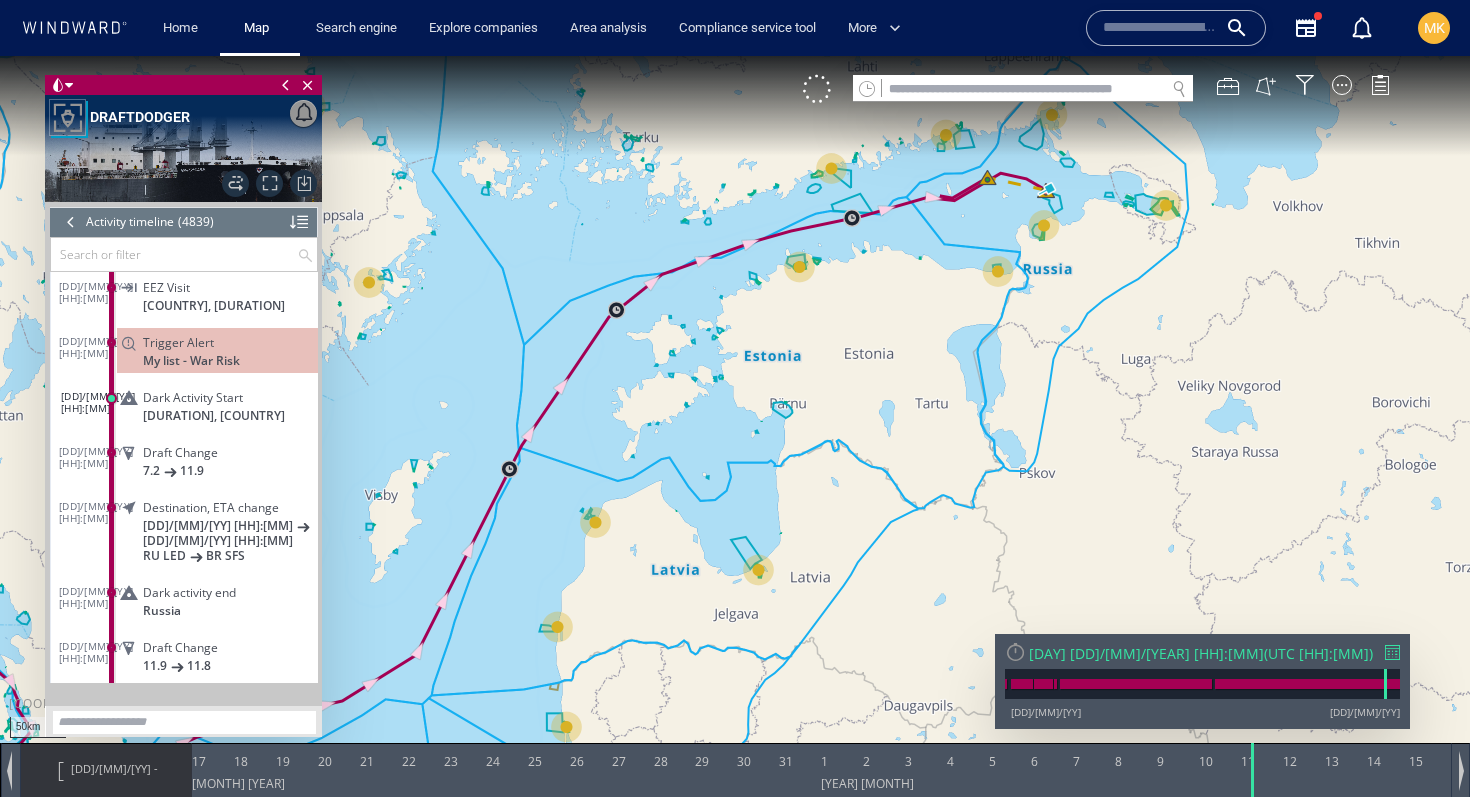 scroll, scrollTop: 256663, scrollLeft: 0, axis: vertical 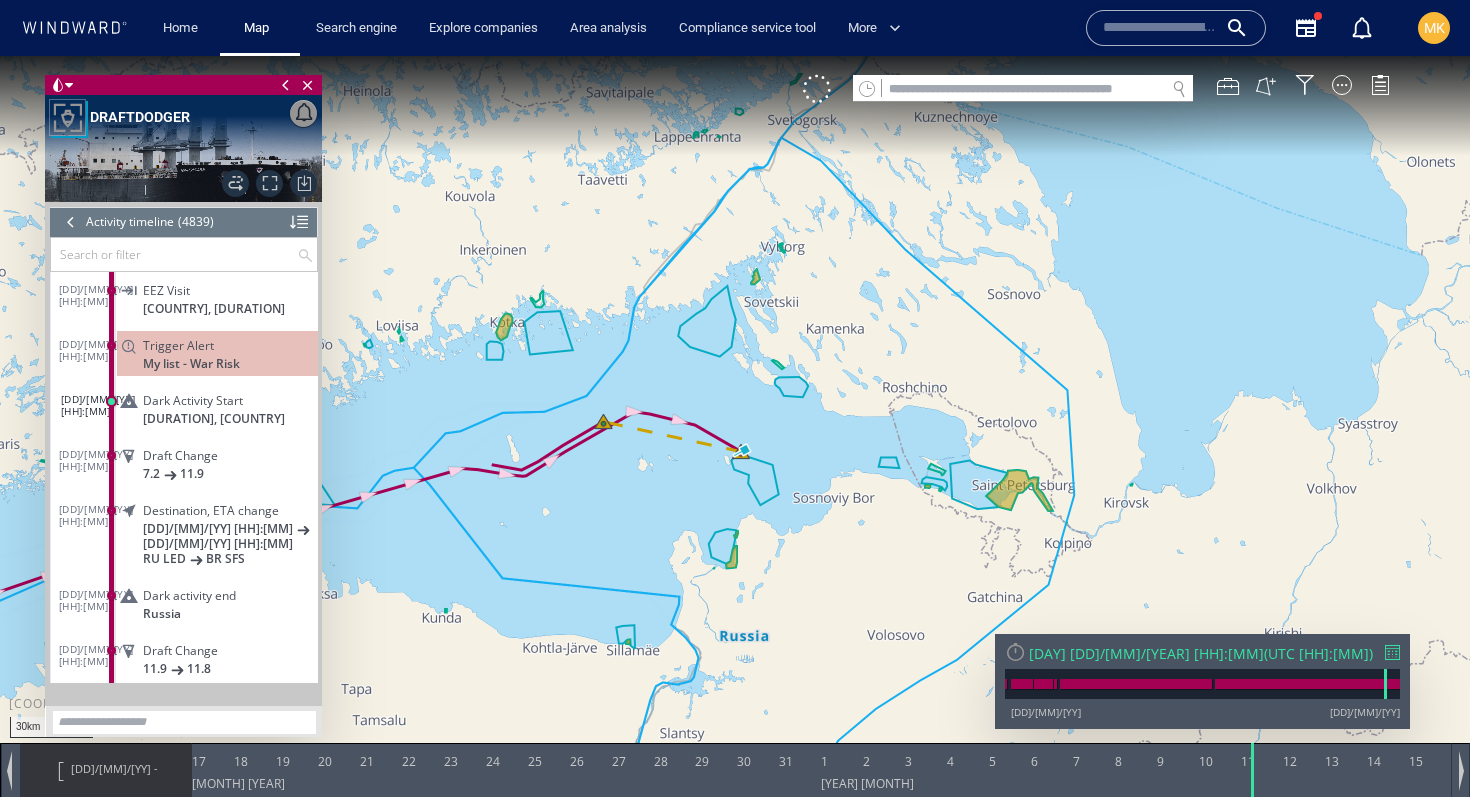 drag, startPoint x: 1119, startPoint y: 190, endPoint x: 912, endPoint y: 452, distance: 333.90567 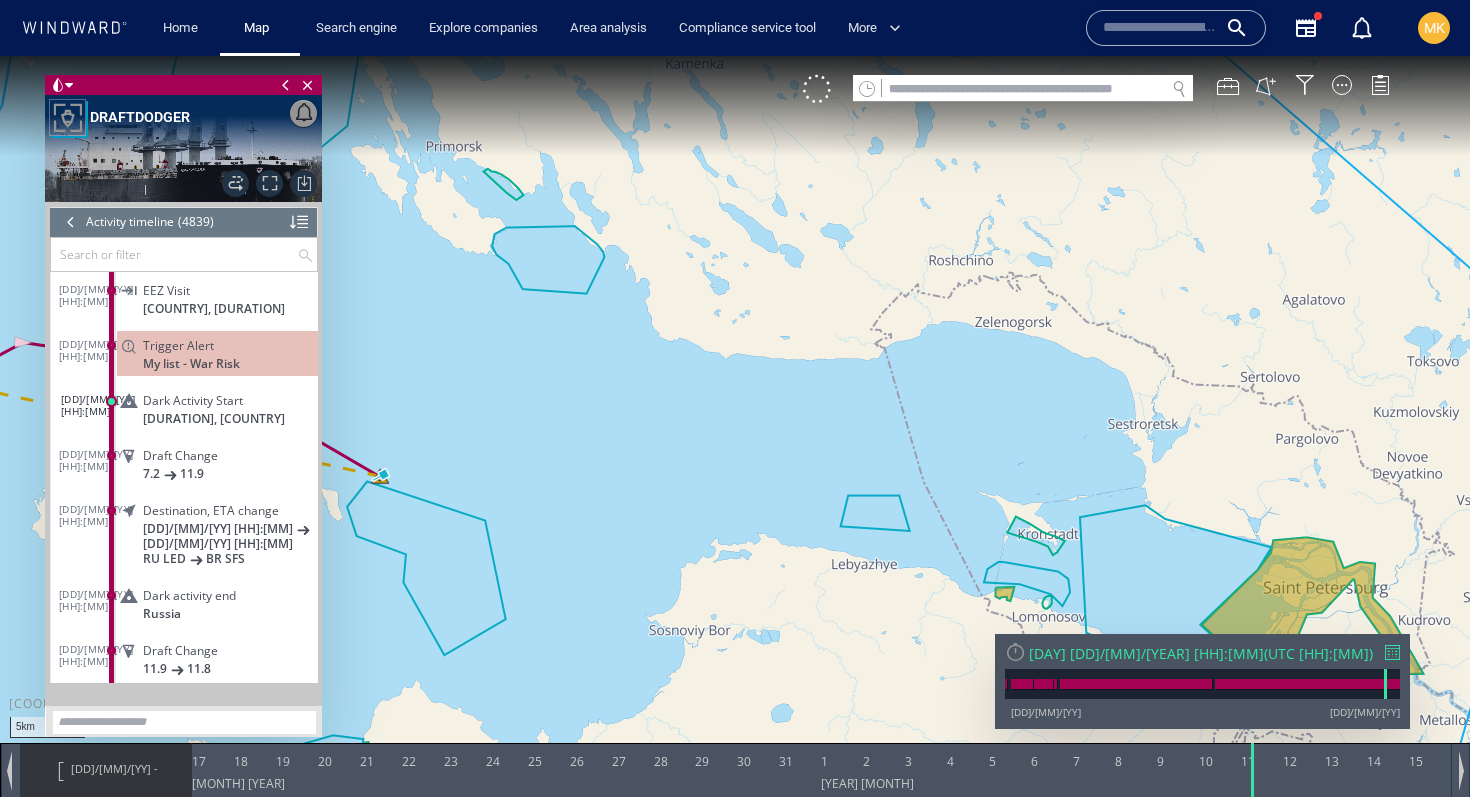 drag, startPoint x: 615, startPoint y: 277, endPoint x: 852, endPoint y: 293, distance: 237.53947 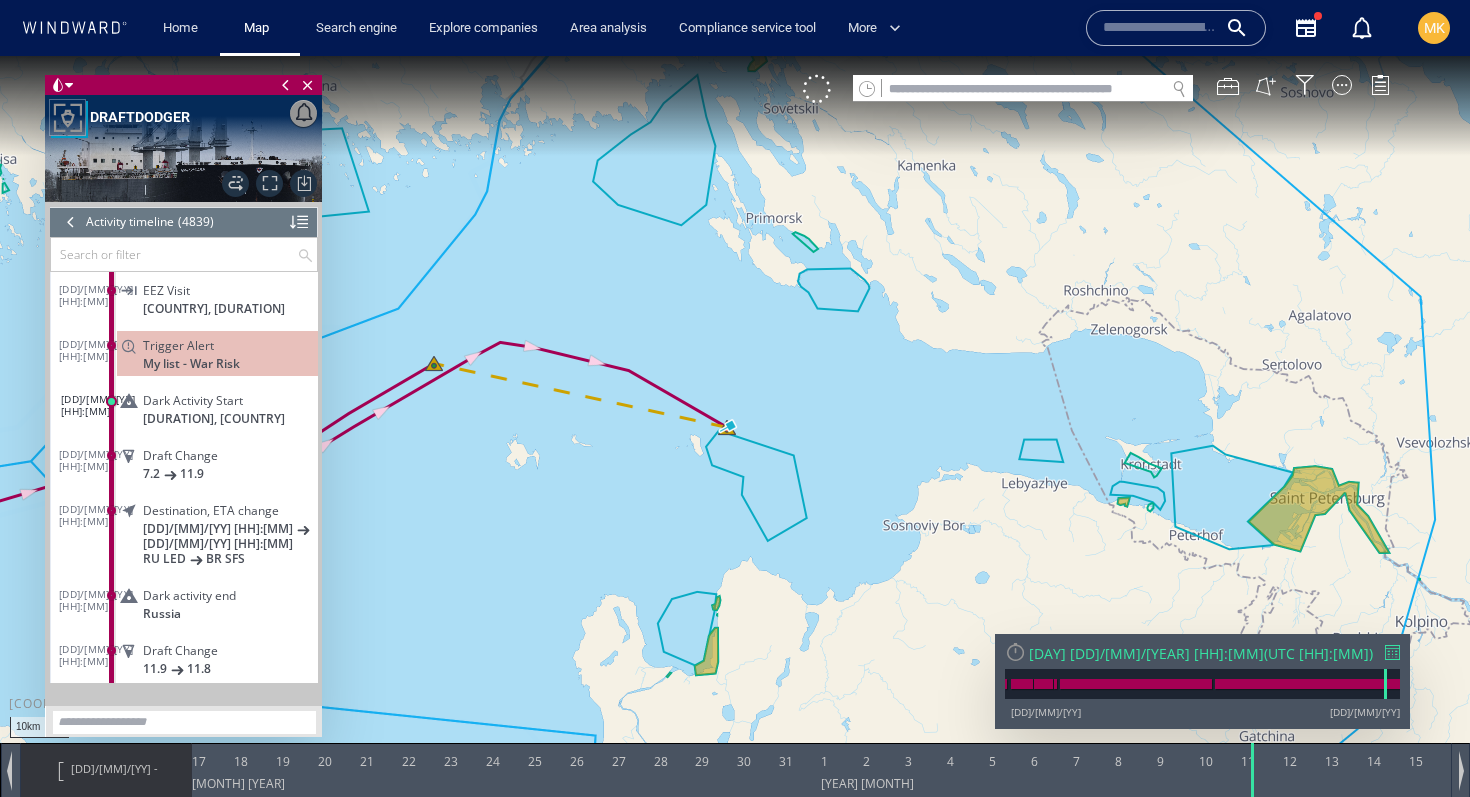 drag, startPoint x: 752, startPoint y: 328, endPoint x: 875, endPoint y: 415, distance: 150.65855 